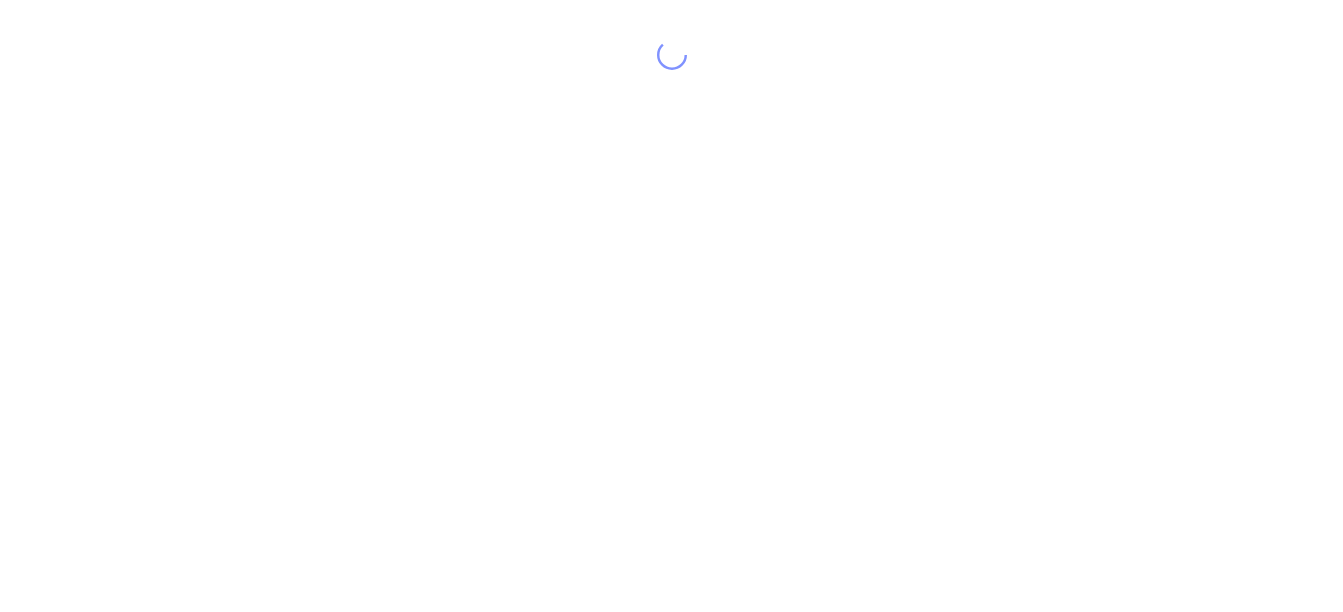 scroll, scrollTop: 0, scrollLeft: 0, axis: both 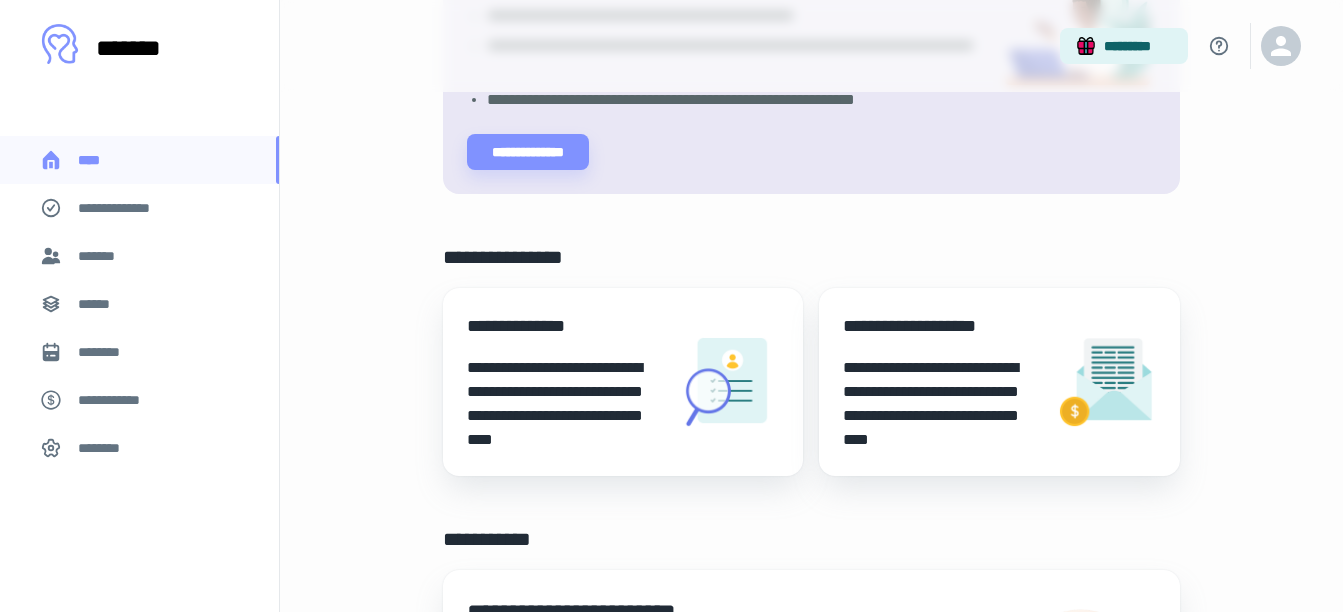 click on "******" at bounding box center (139, 304) 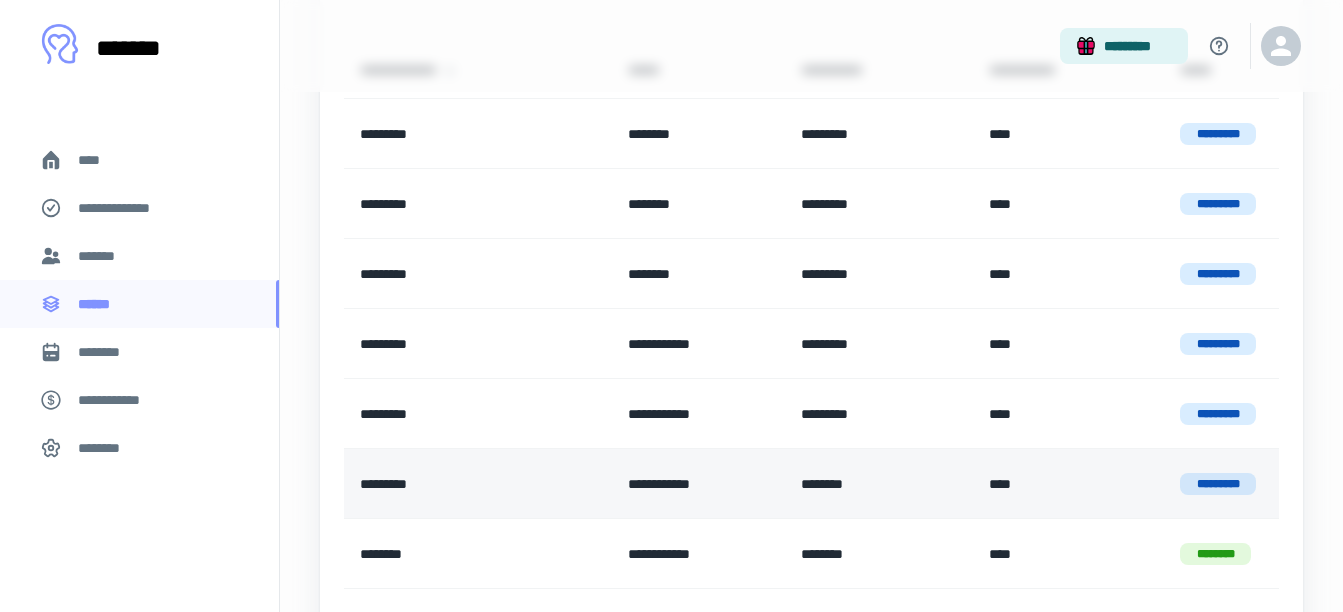scroll, scrollTop: 0, scrollLeft: 0, axis: both 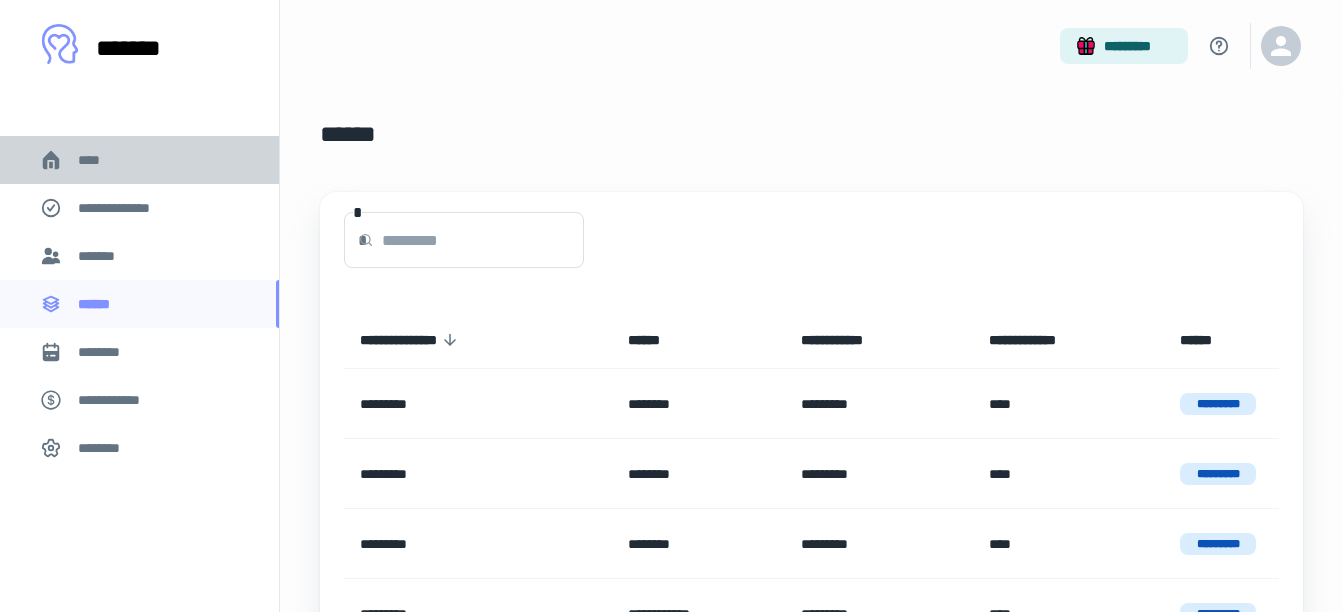 click on "****" at bounding box center [97, 160] 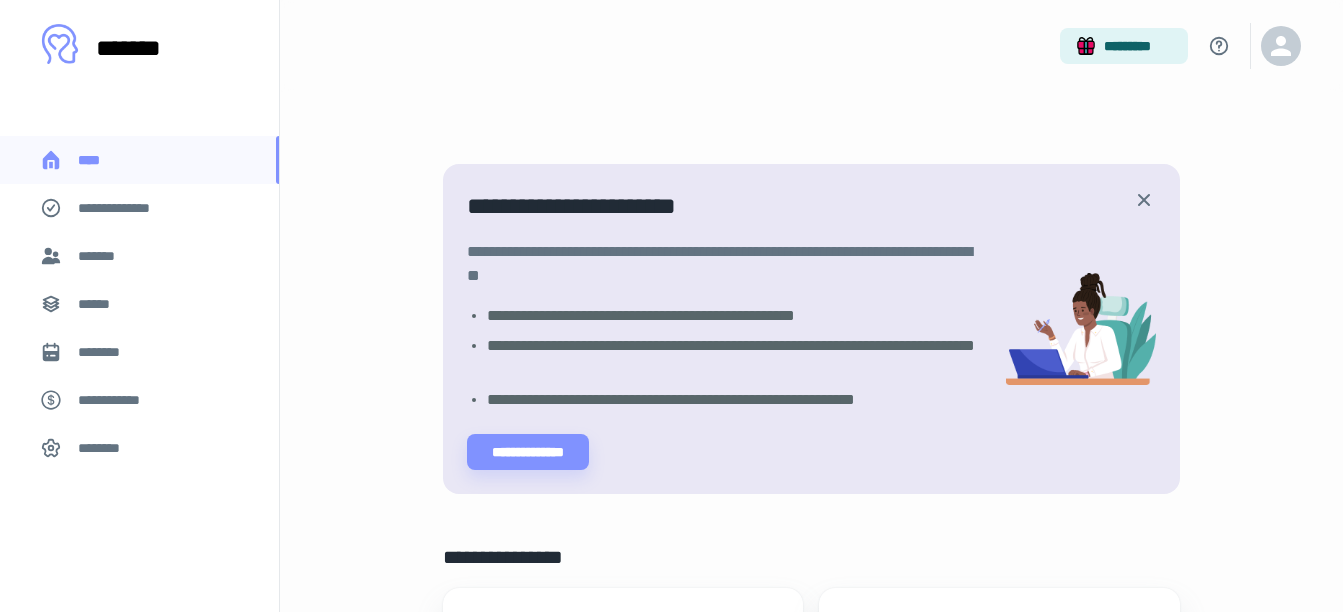 click on "**********" at bounding box center (127, 208) 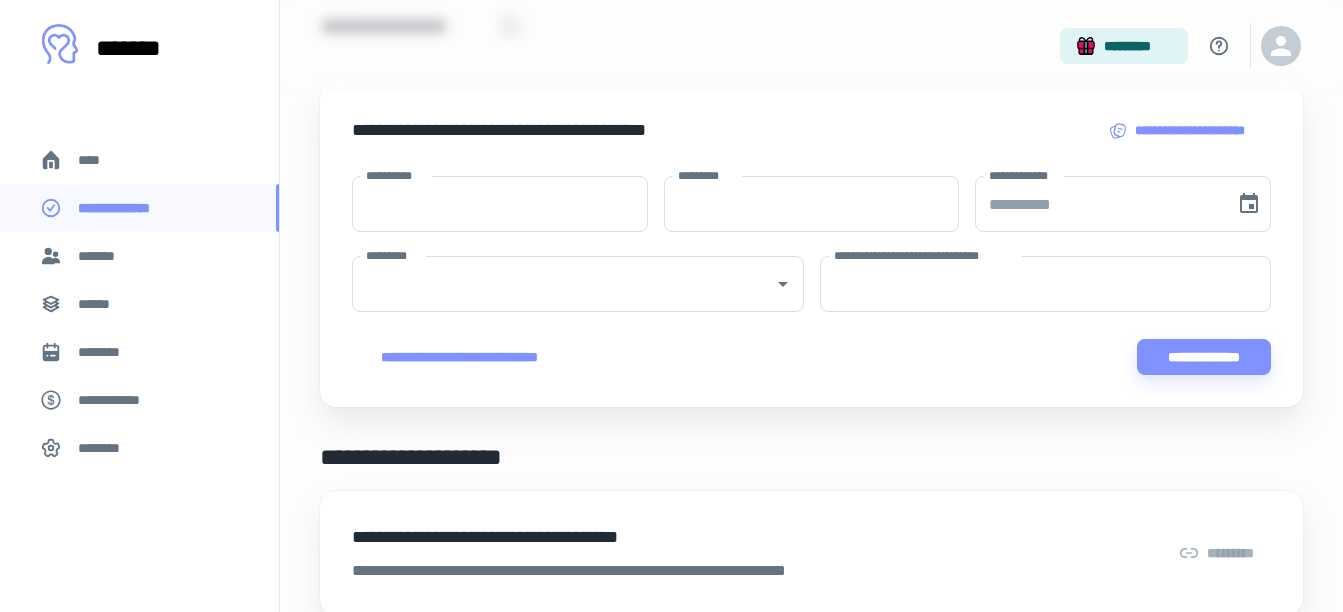 scroll, scrollTop: 100, scrollLeft: 0, axis: vertical 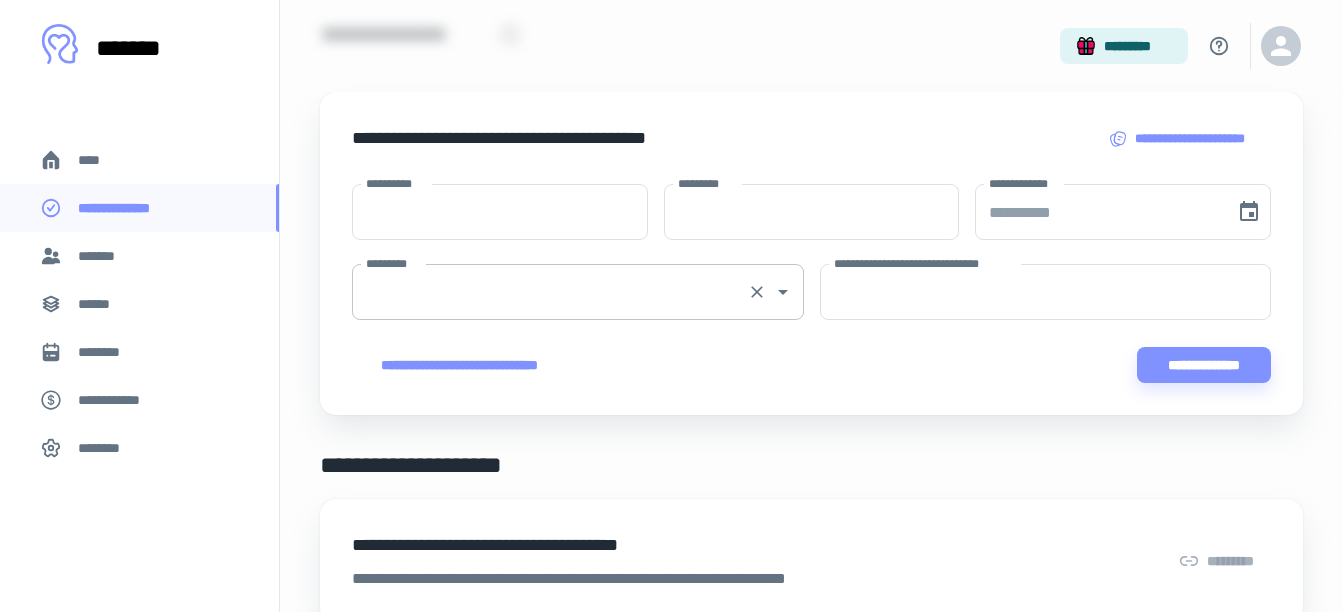 click on "*********" at bounding box center (550, 292) 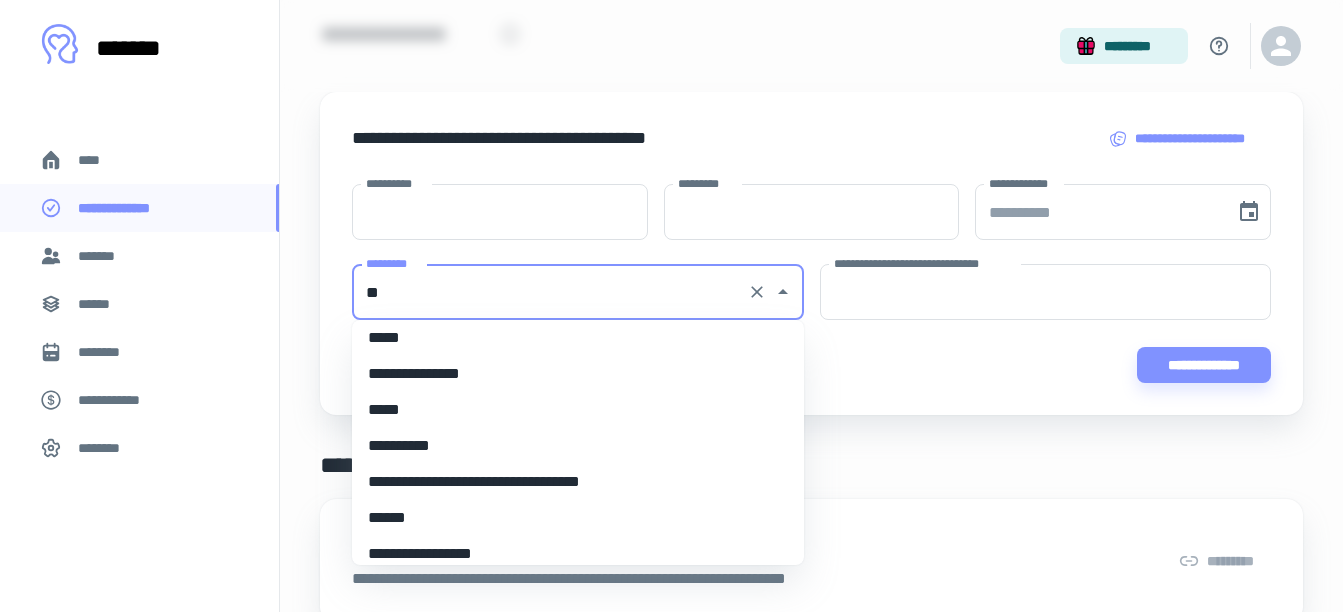 scroll, scrollTop: 0, scrollLeft: 0, axis: both 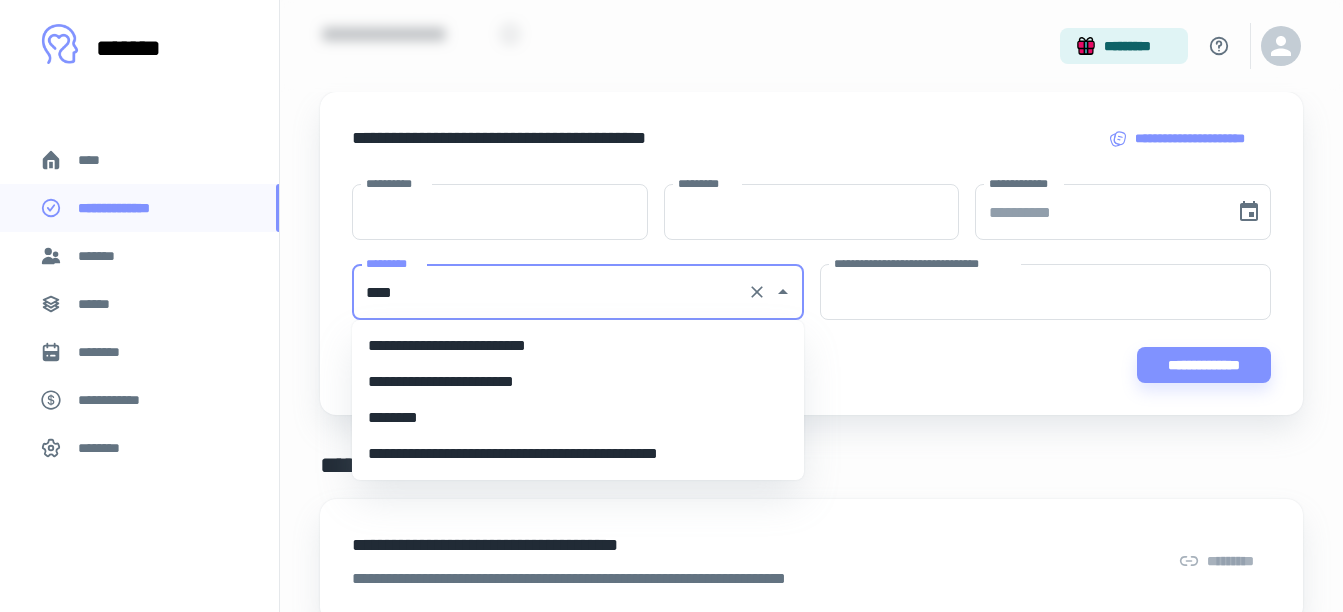 type on "****" 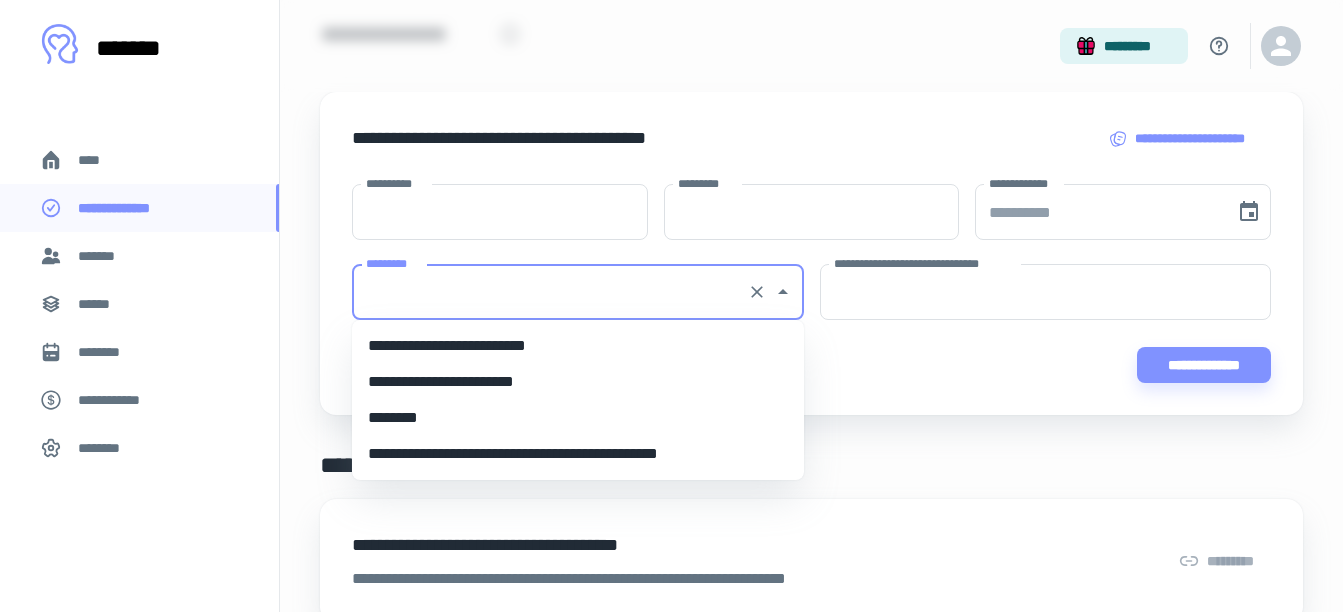 click on "**********" at bounding box center [811, 365] 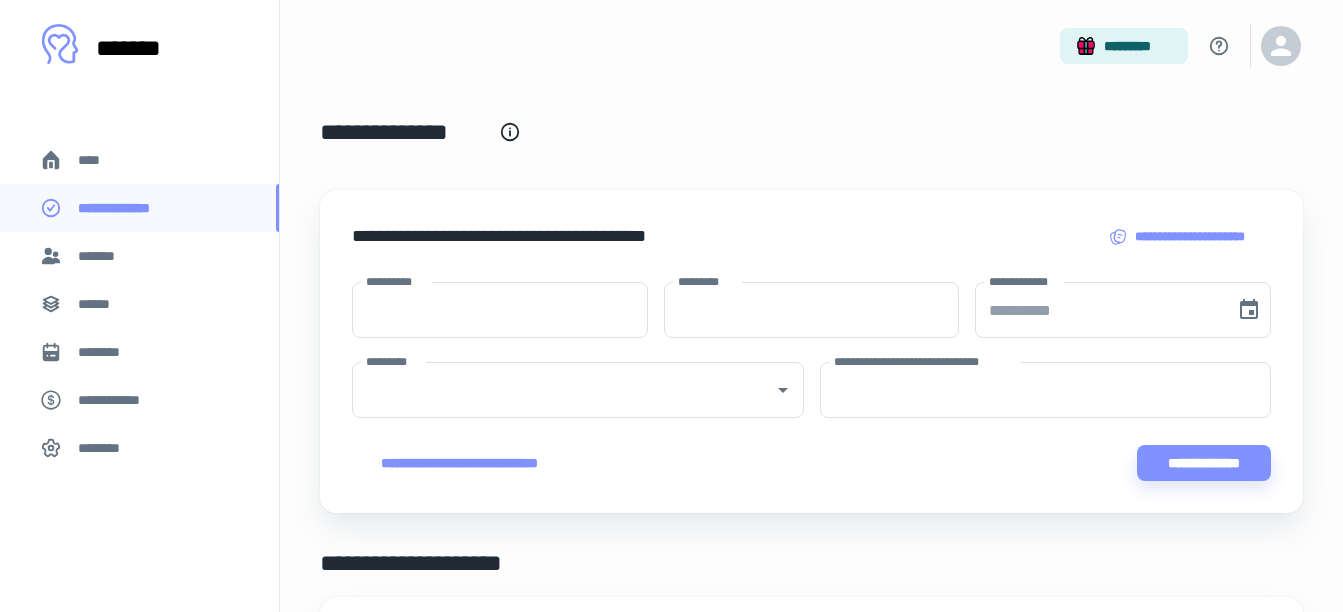 scroll, scrollTop: 0, scrollLeft: 0, axis: both 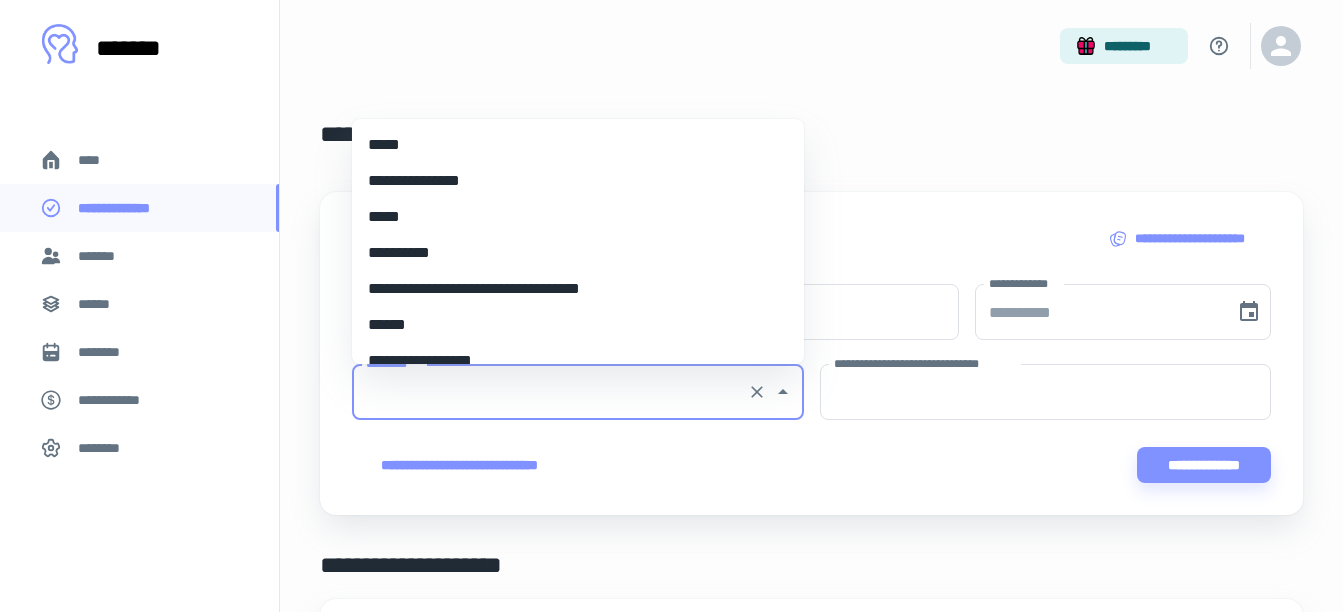 click on "*********" at bounding box center [550, 392] 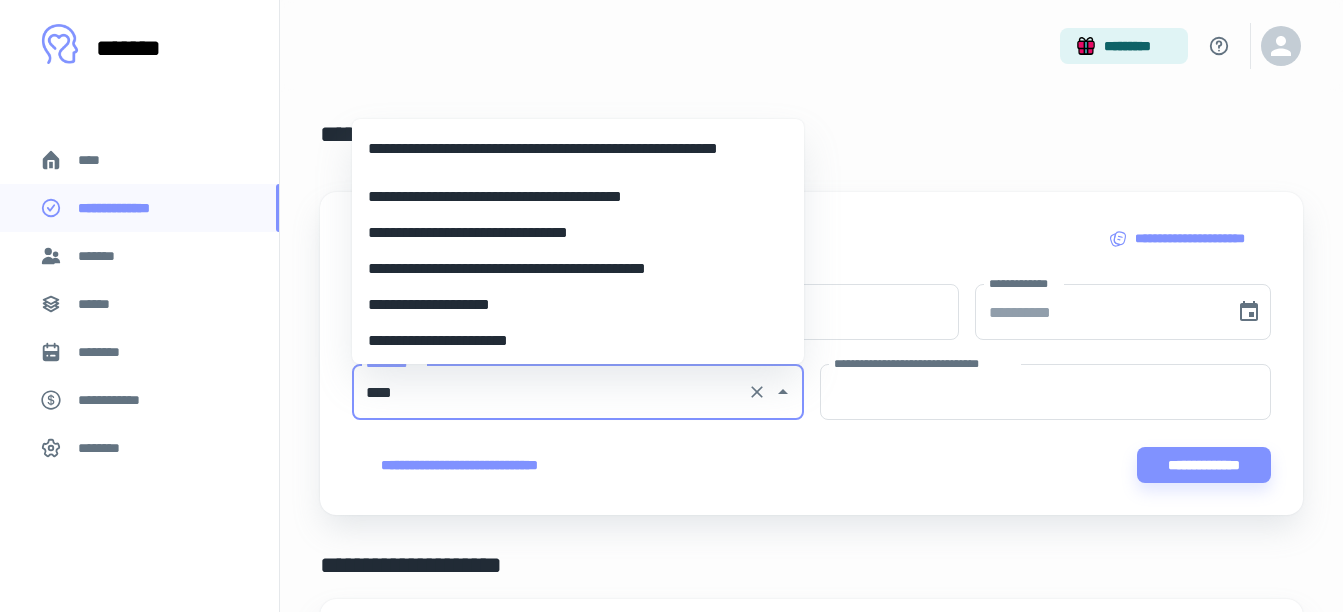 scroll, scrollTop: 0, scrollLeft: 0, axis: both 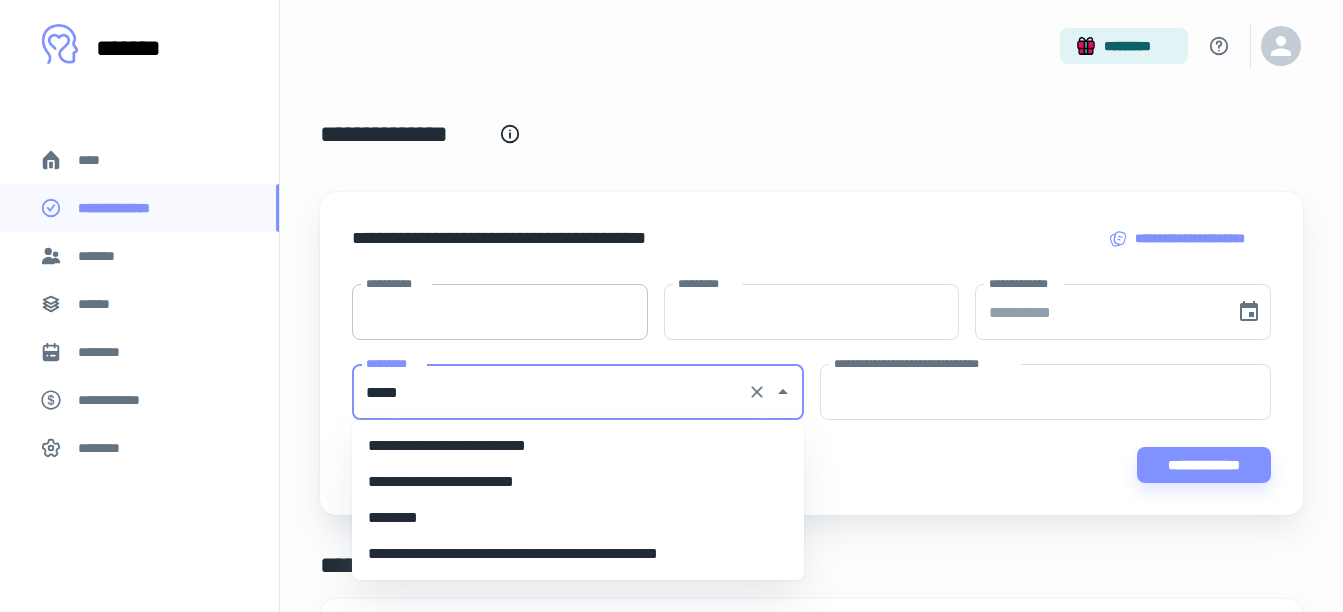 type on "*****" 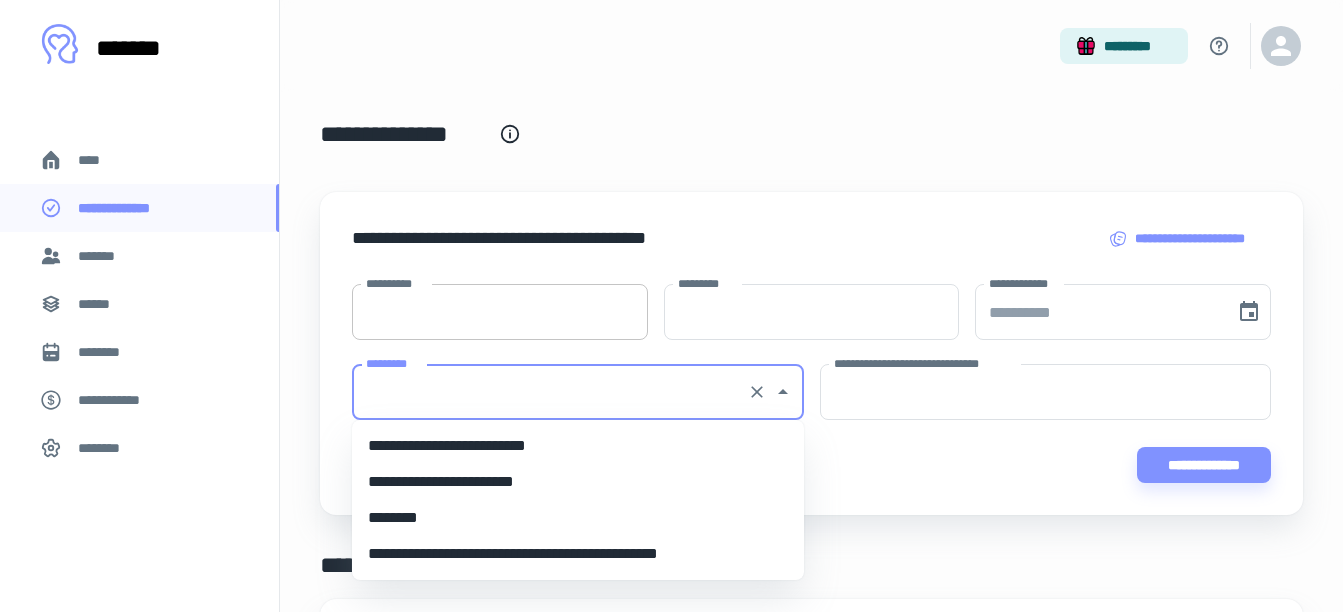 click on "**********" at bounding box center [500, 312] 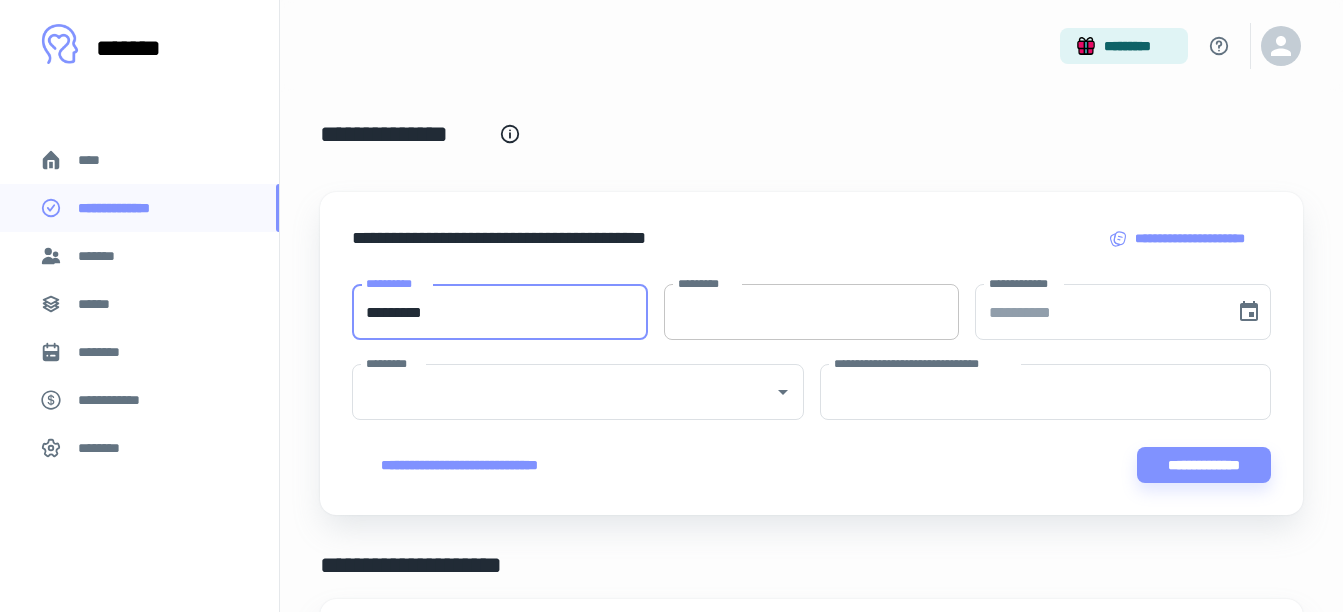type on "********" 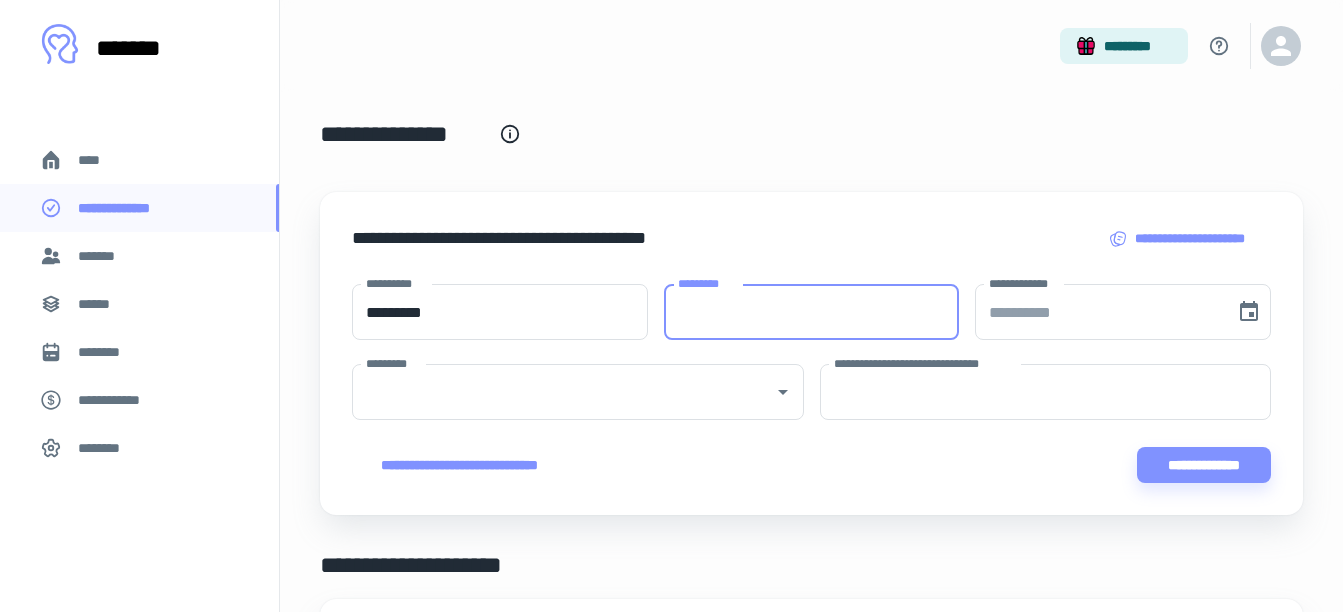 drag, startPoint x: 733, startPoint y: 312, endPoint x: 733, endPoint y: 292, distance: 20 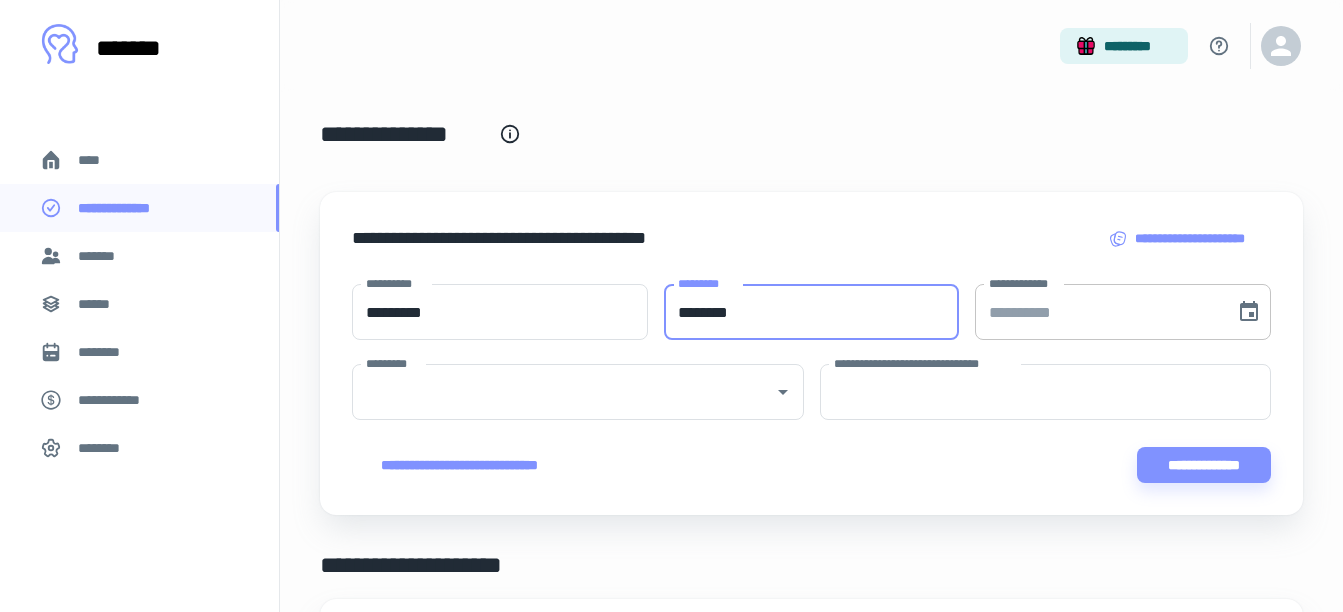 type on "********" 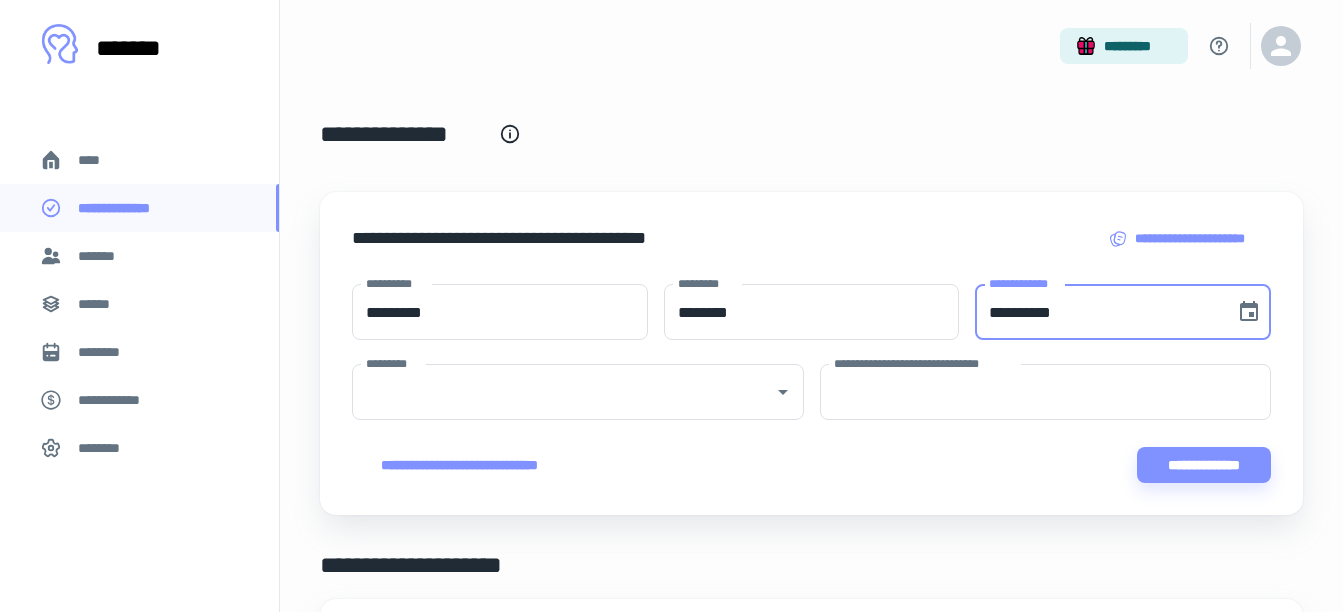 click on "**********" at bounding box center [1098, 312] 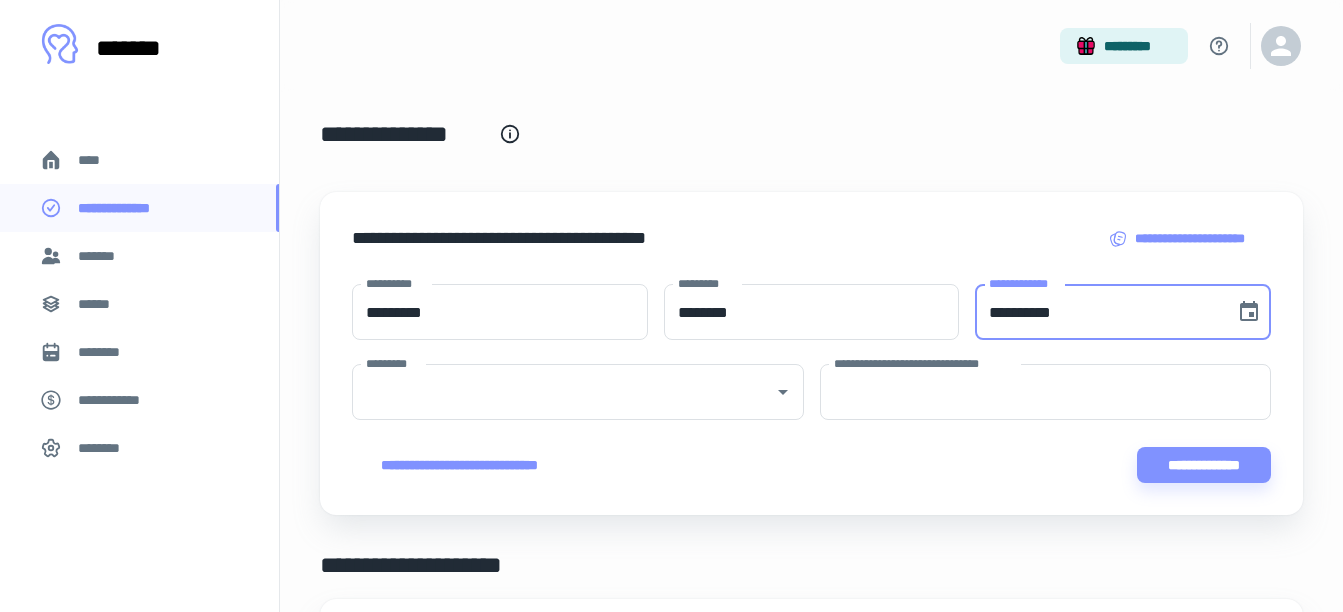 click on "**********" at bounding box center (1098, 312) 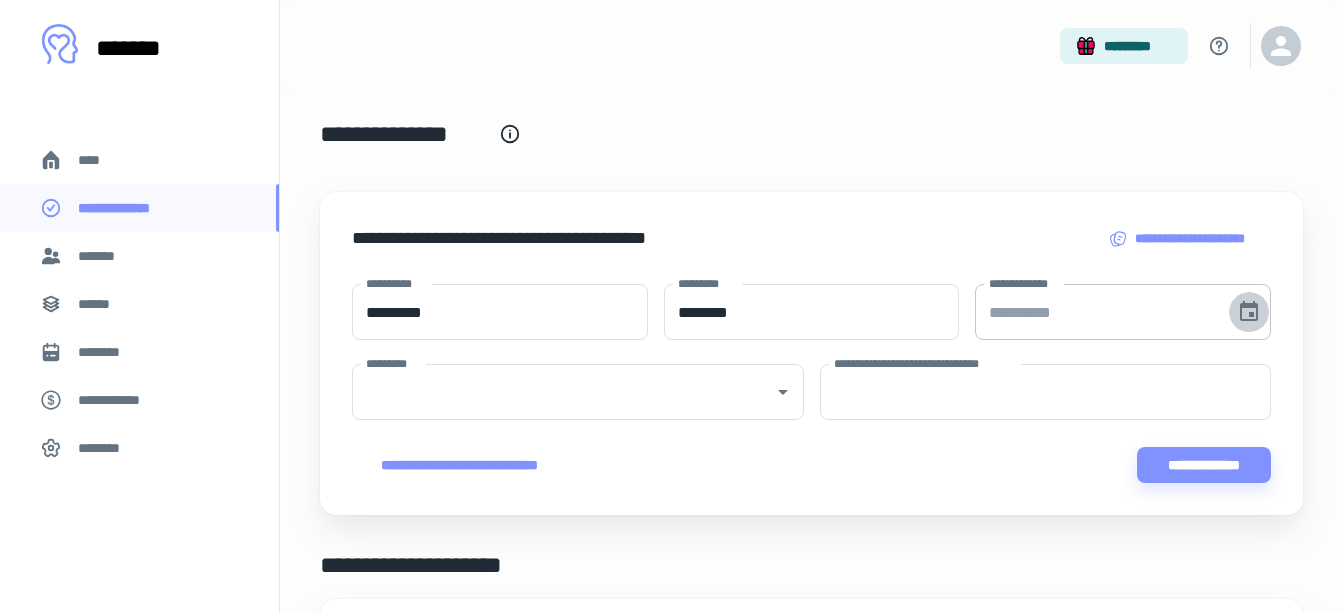 click 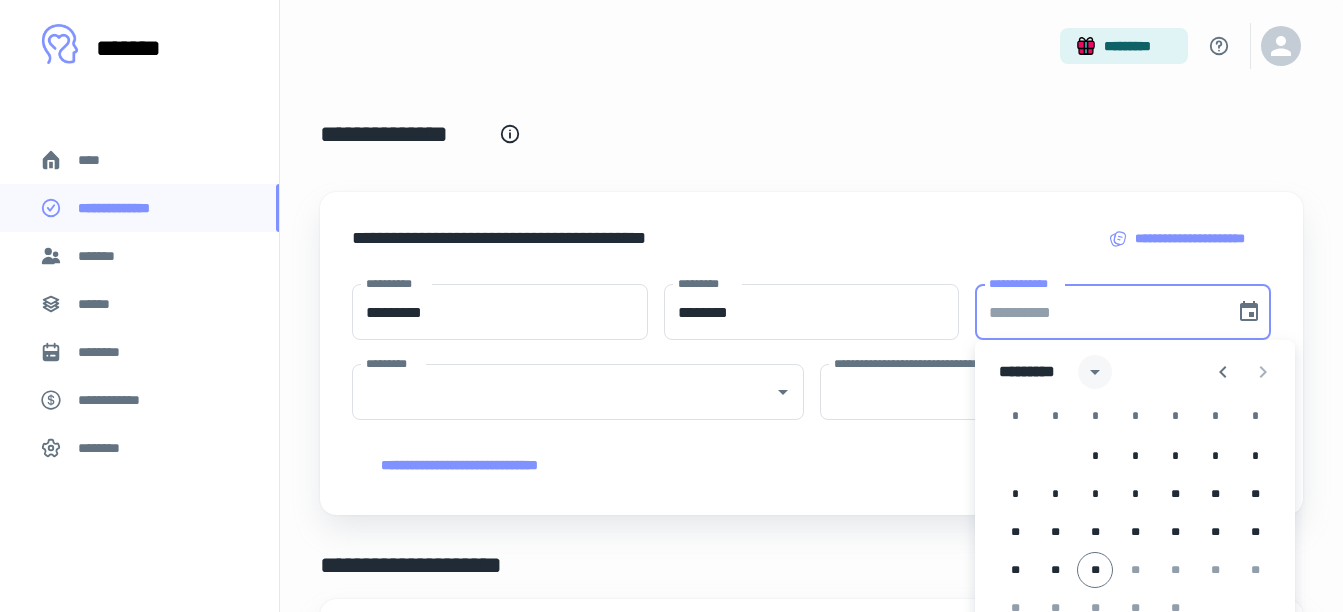 click 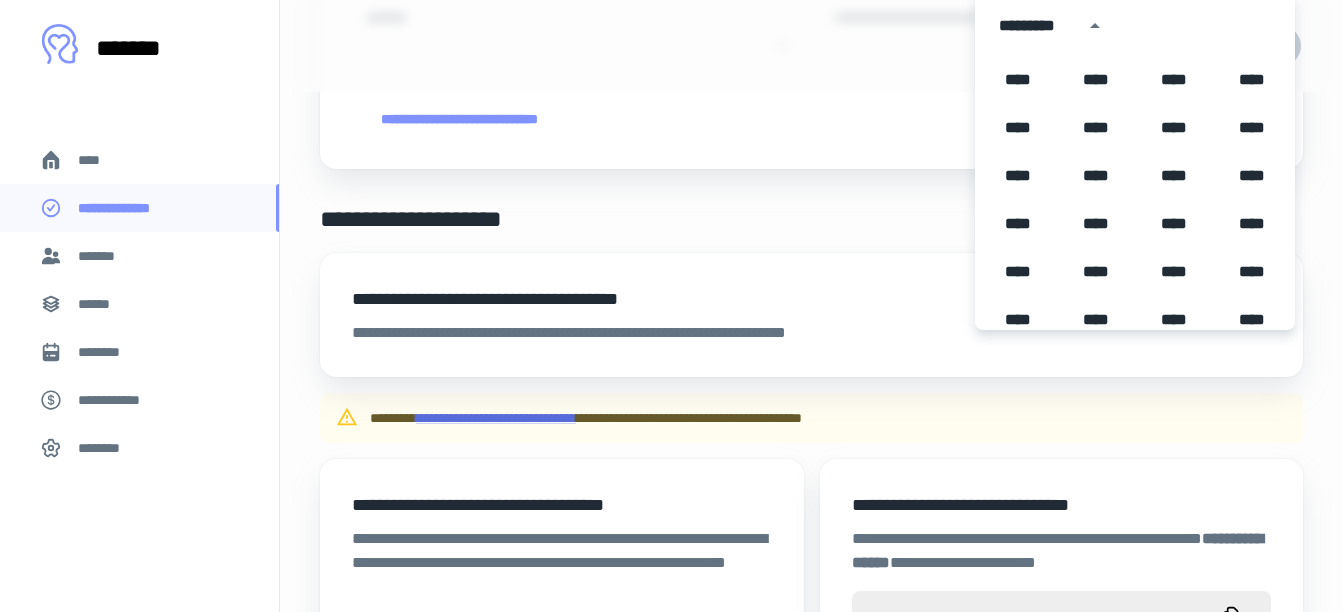 scroll, scrollTop: 956, scrollLeft: 0, axis: vertical 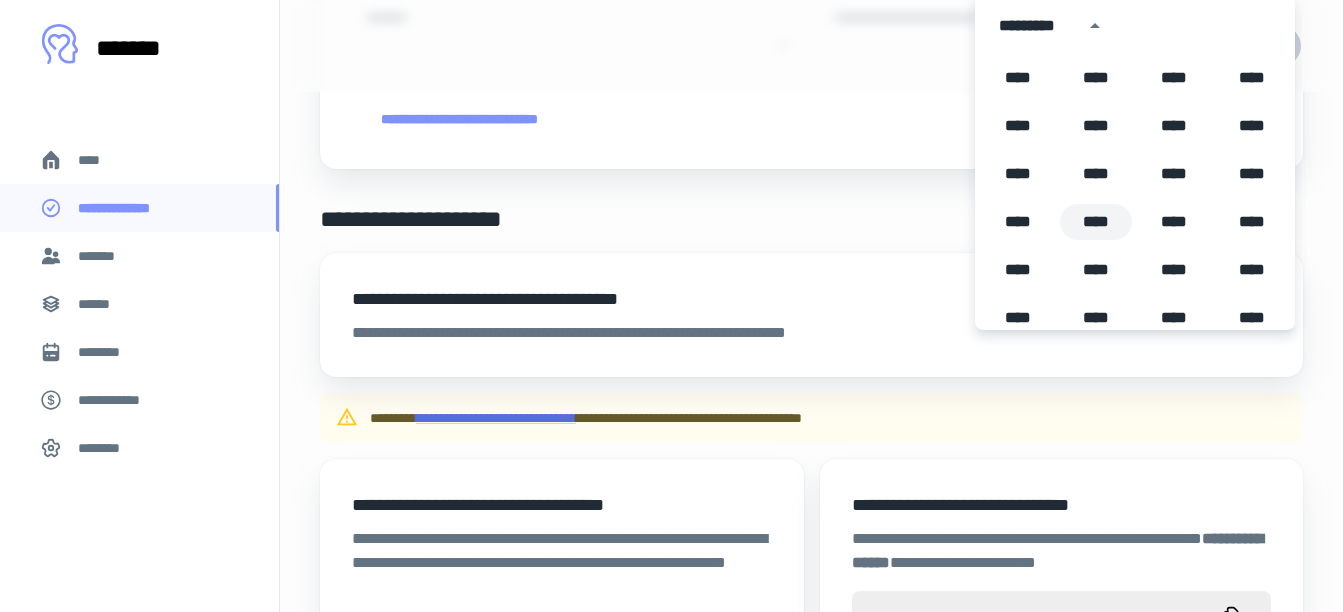 click on "****" at bounding box center (1096, 222) 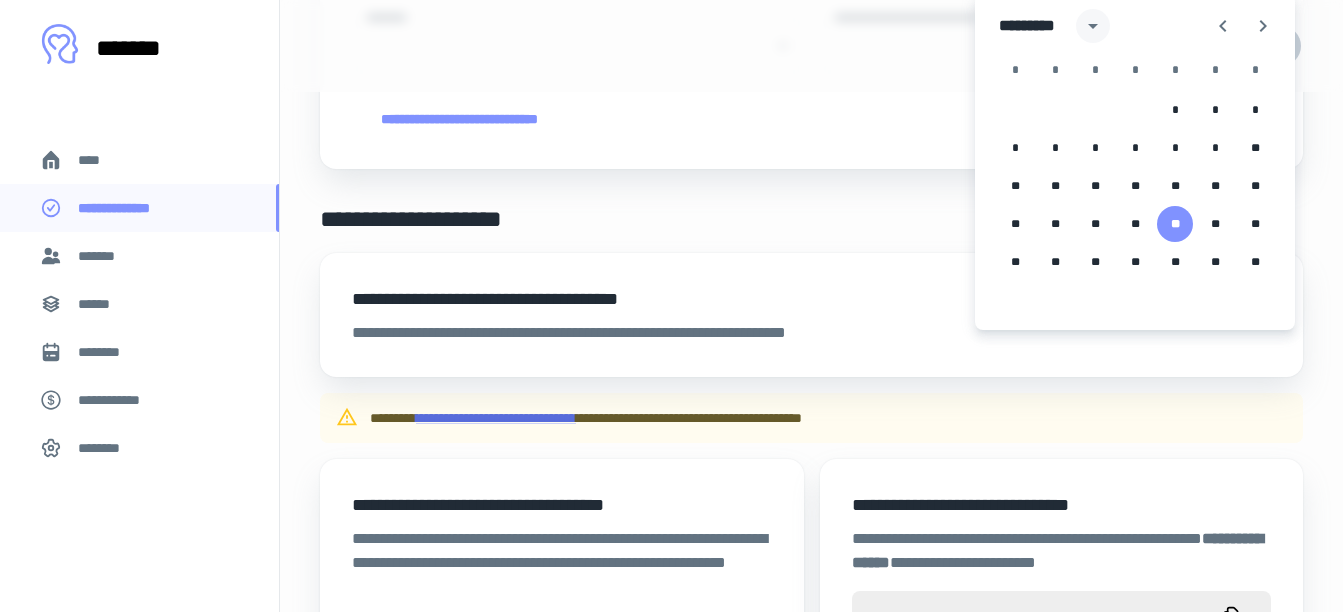 click 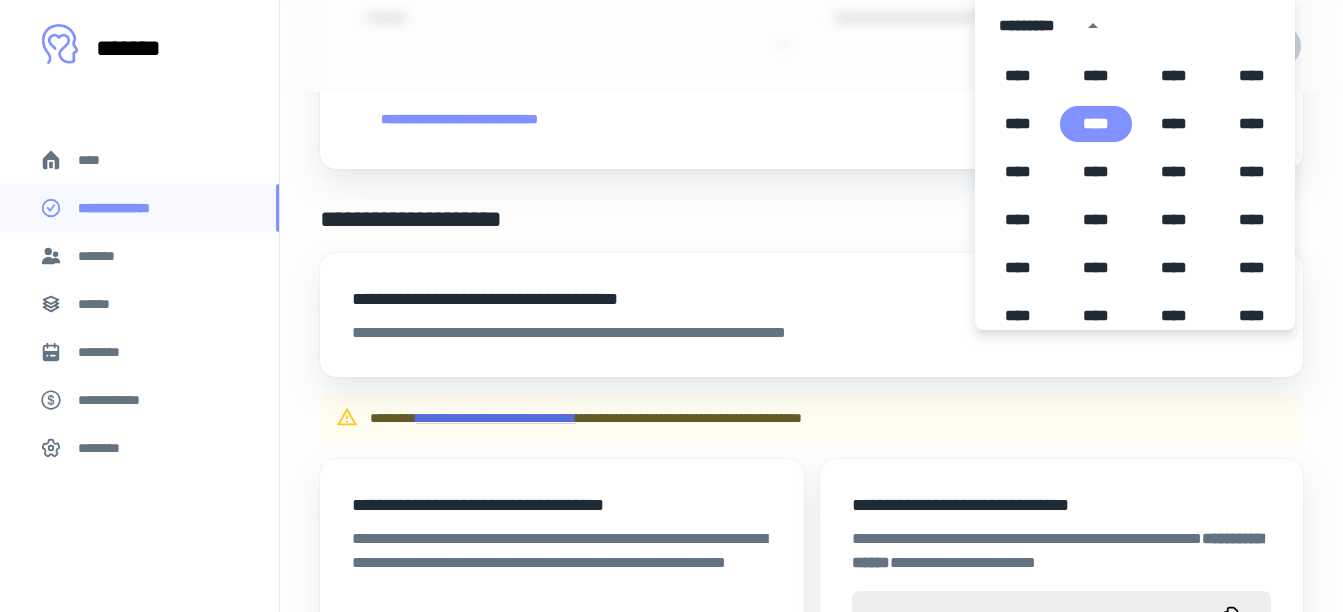 scroll, scrollTop: 1188, scrollLeft: 0, axis: vertical 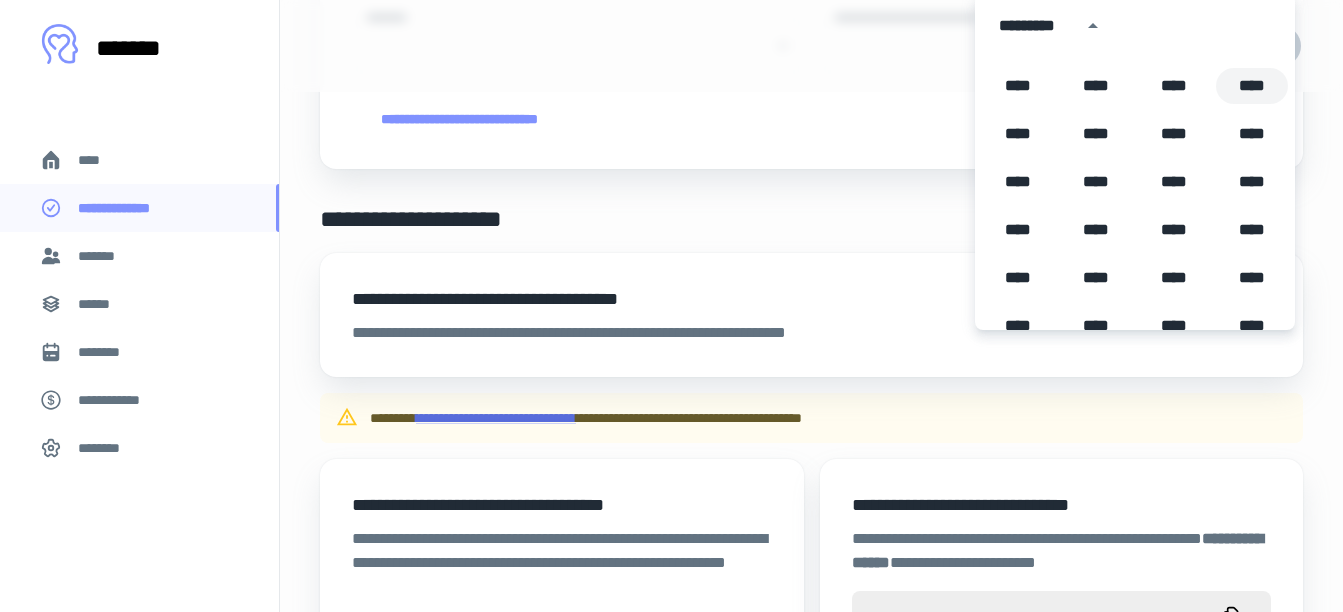 click on "****" at bounding box center [1252, 86] 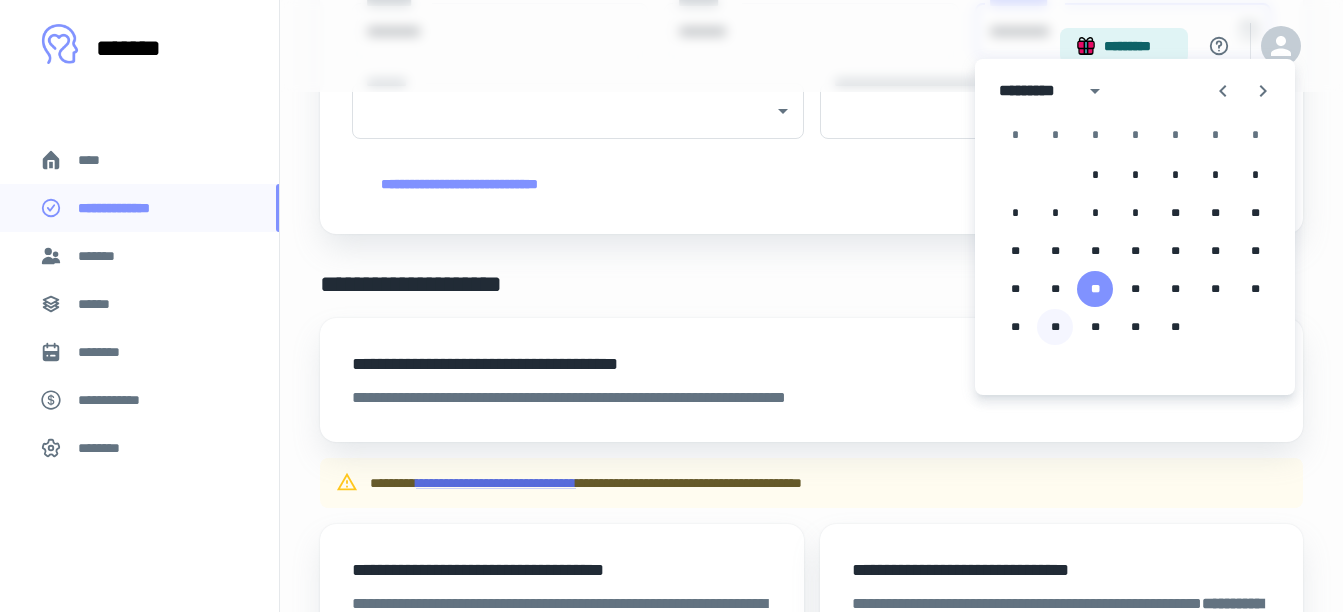 scroll, scrollTop: 246, scrollLeft: 0, axis: vertical 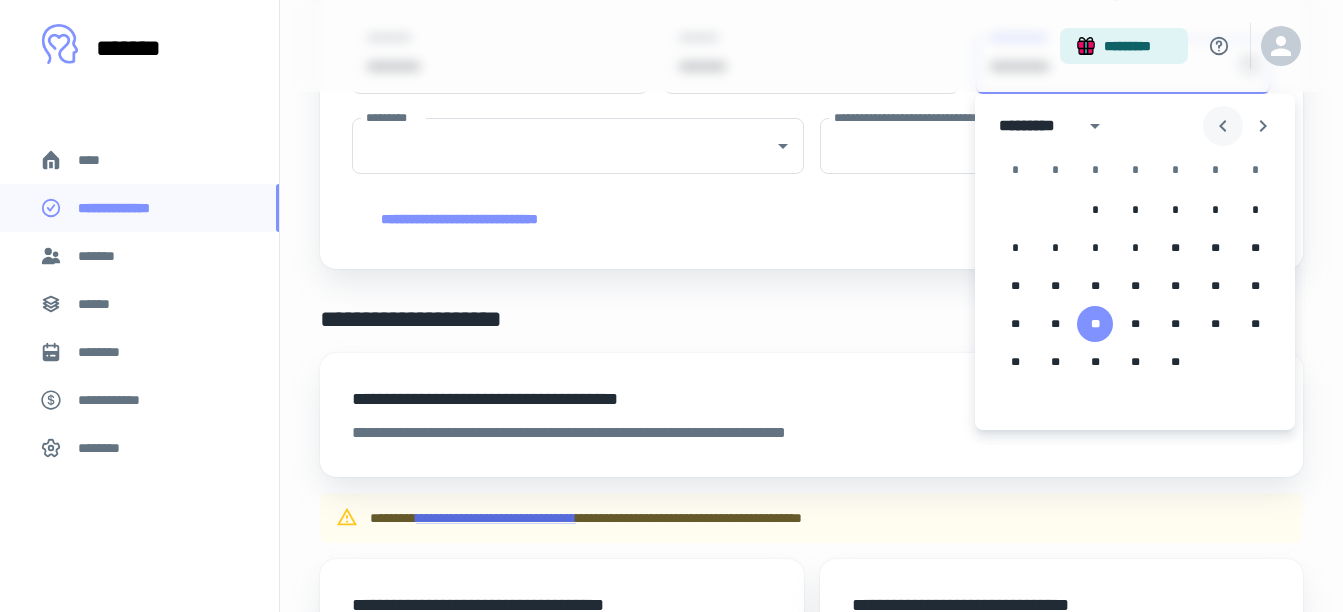 click 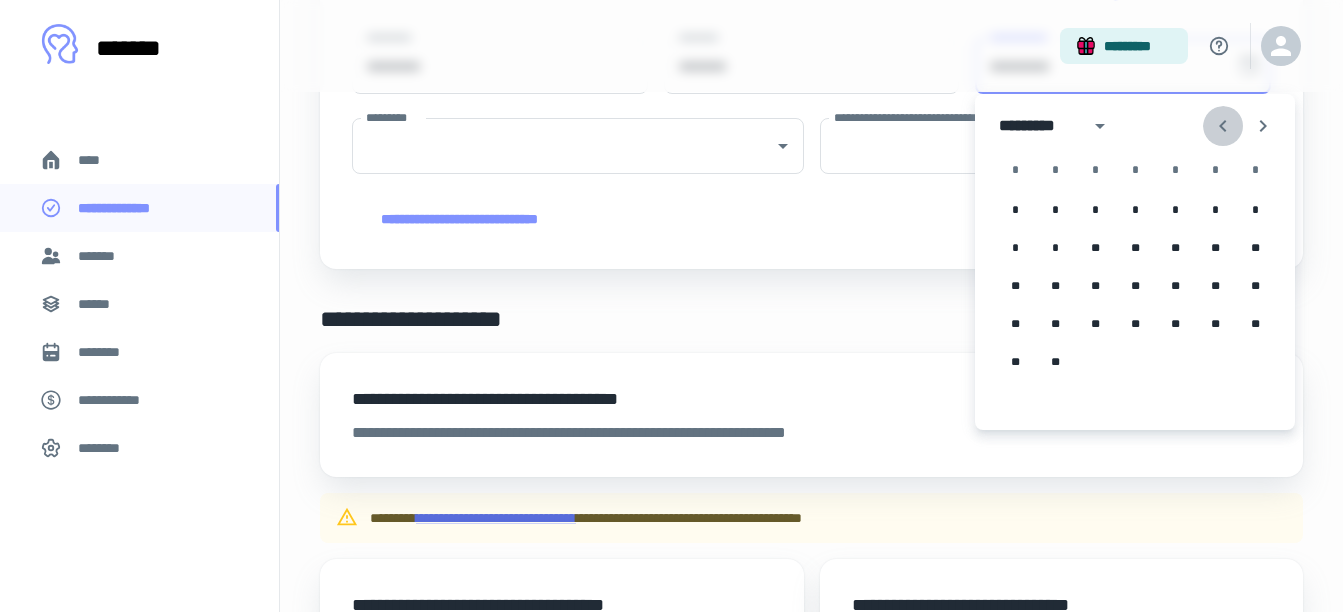 click 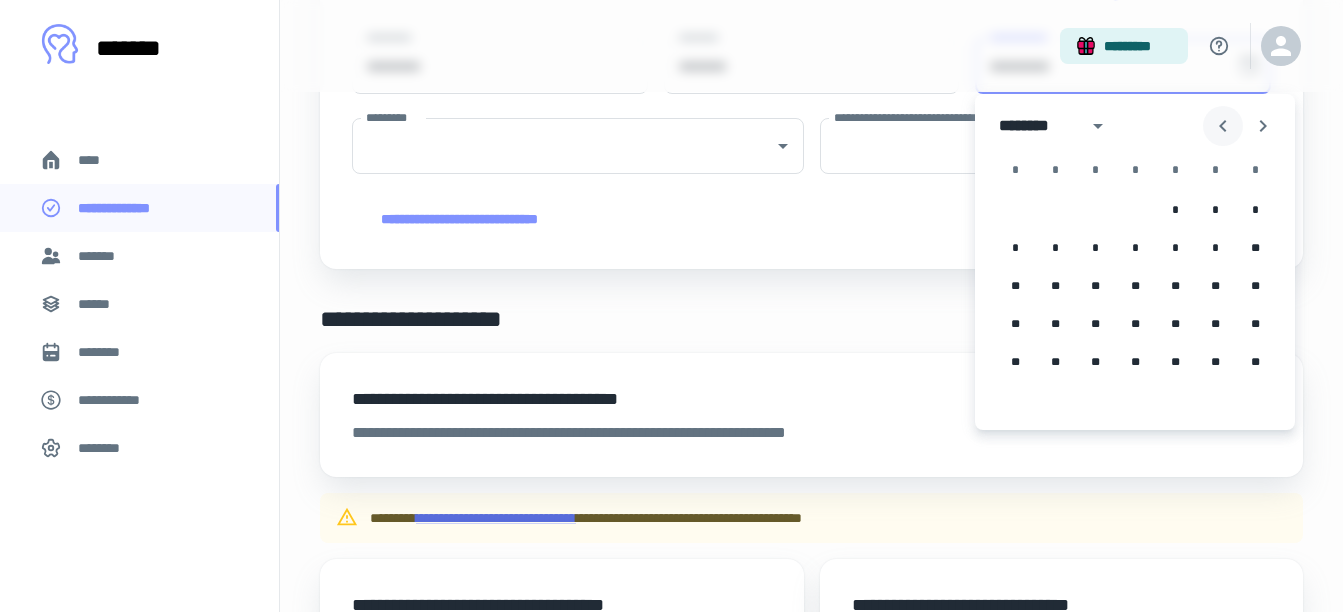 click 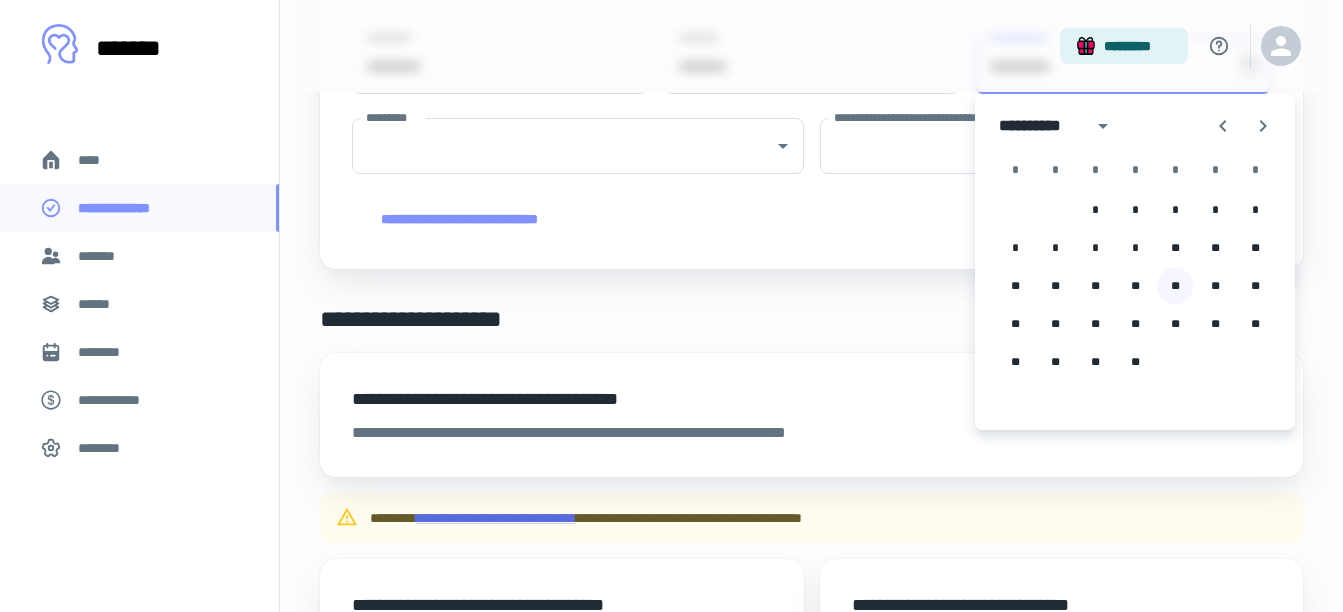 click on "**" at bounding box center [1175, 286] 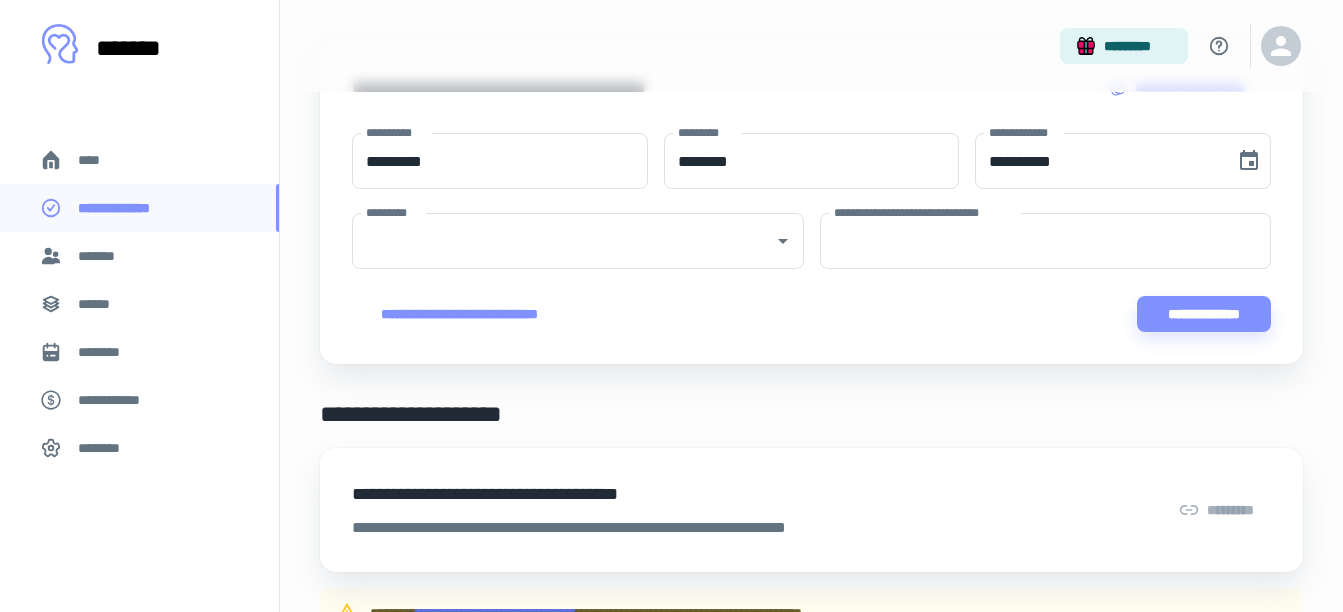 scroll, scrollTop: 0, scrollLeft: 0, axis: both 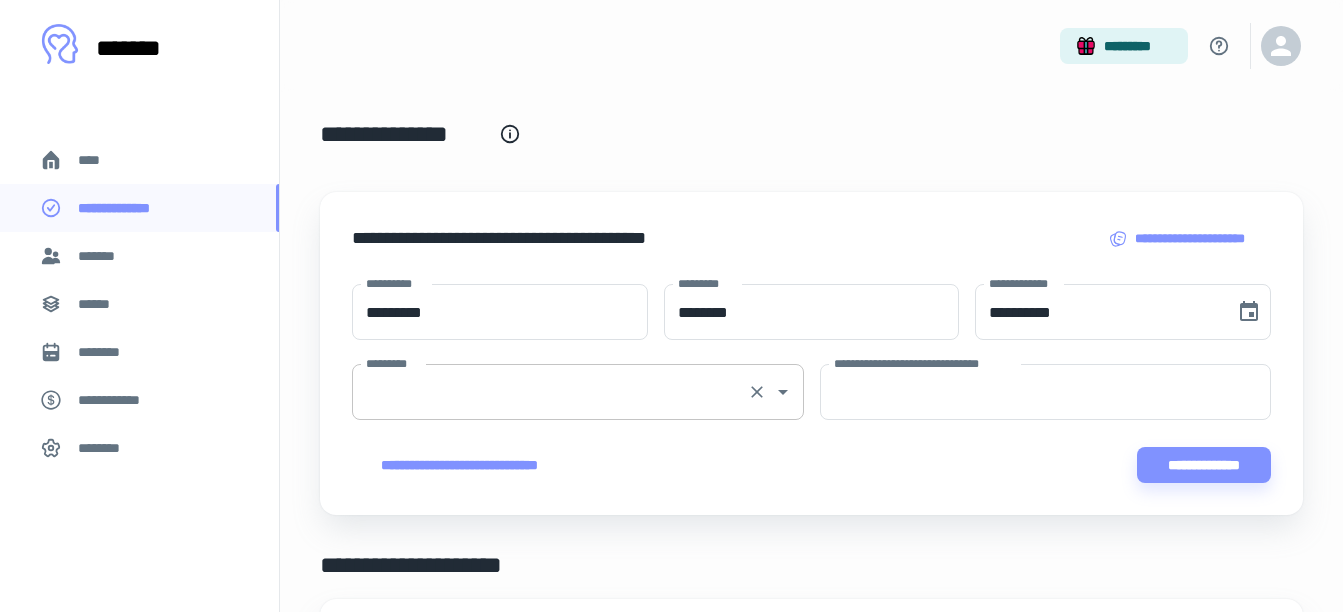 click on "*********" at bounding box center [550, 392] 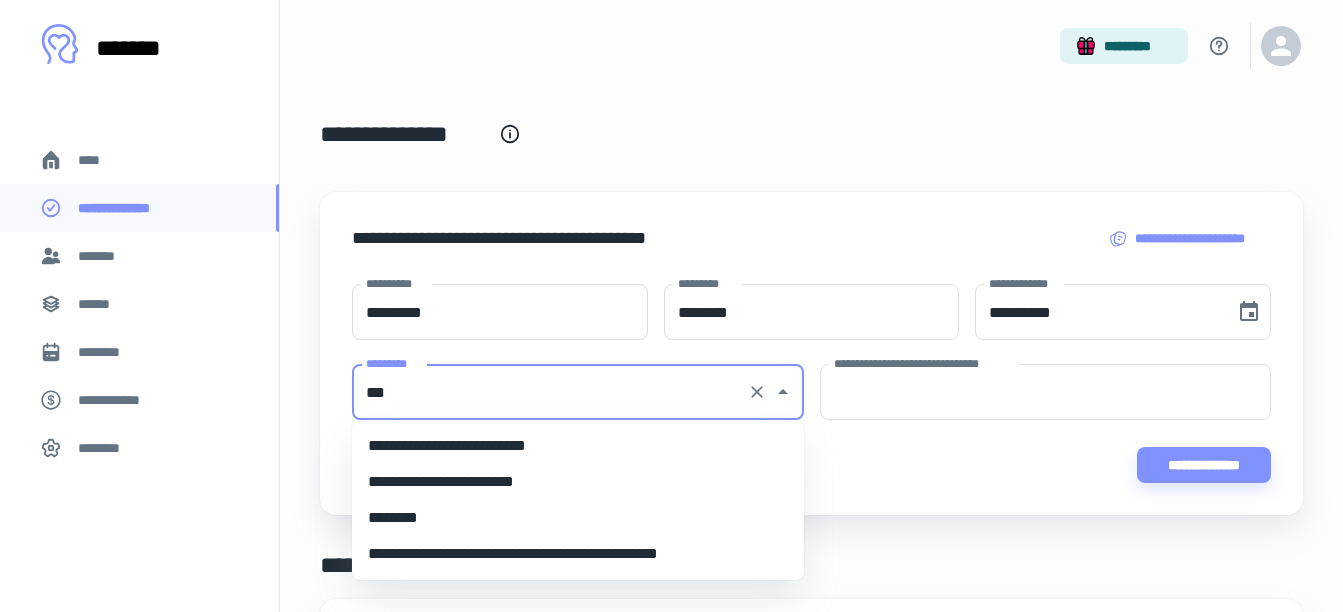 scroll, scrollTop: 0, scrollLeft: 0, axis: both 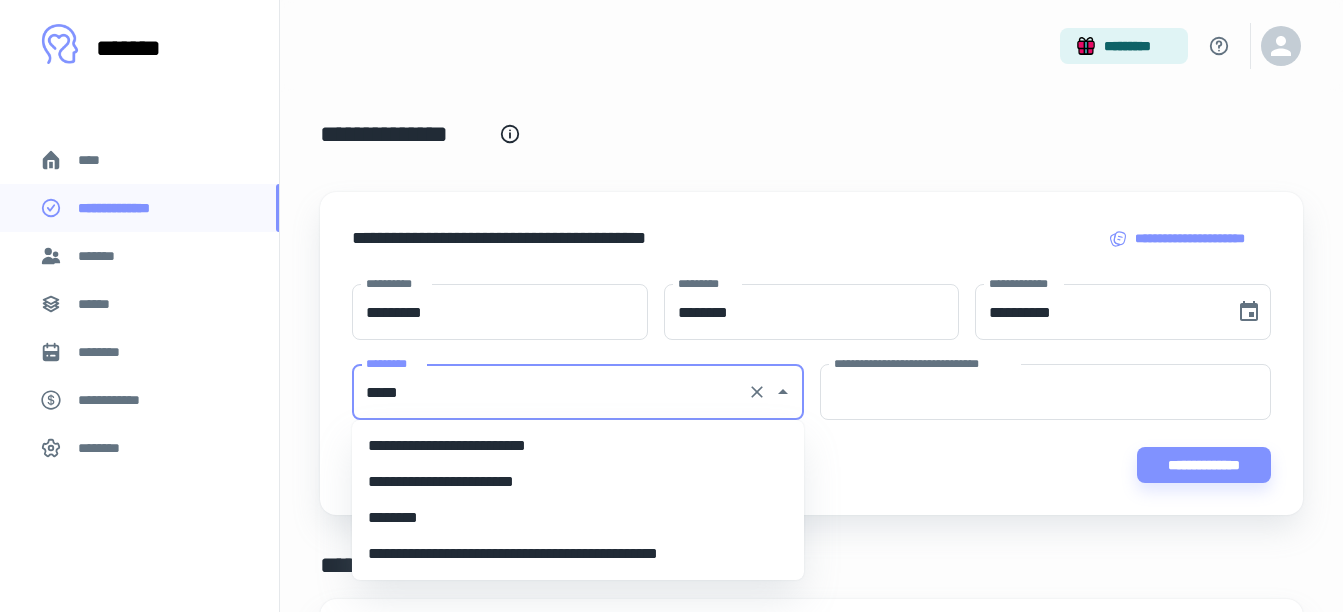 click on "**********" at bounding box center (578, 446) 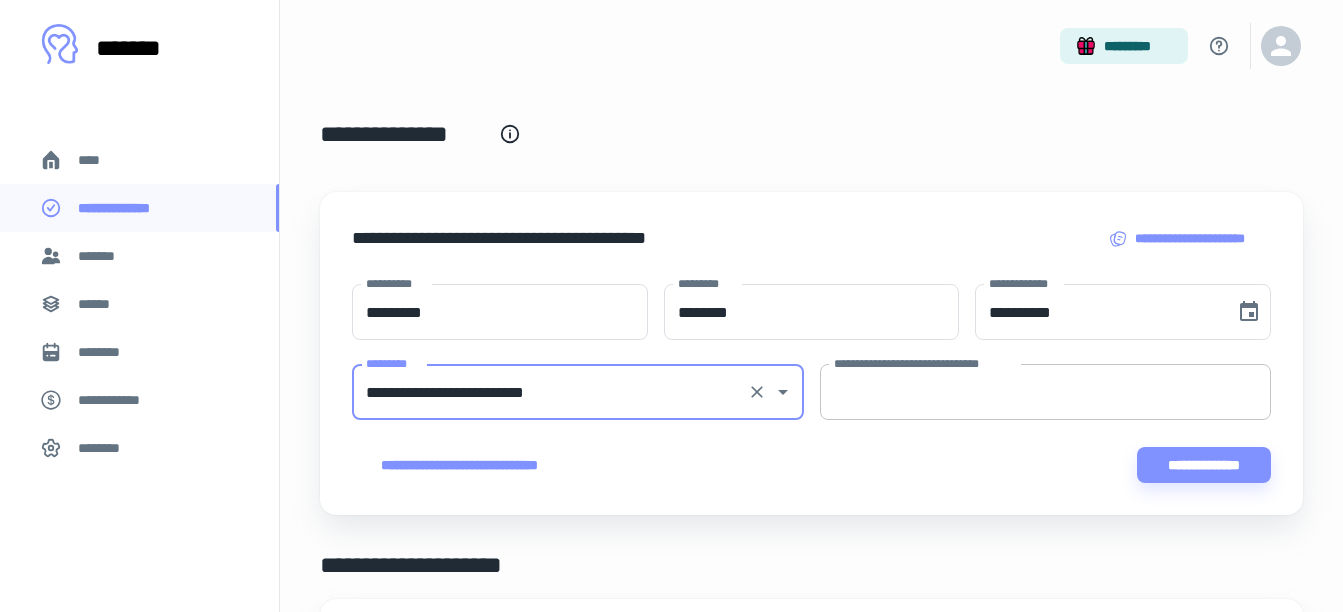type on "**********" 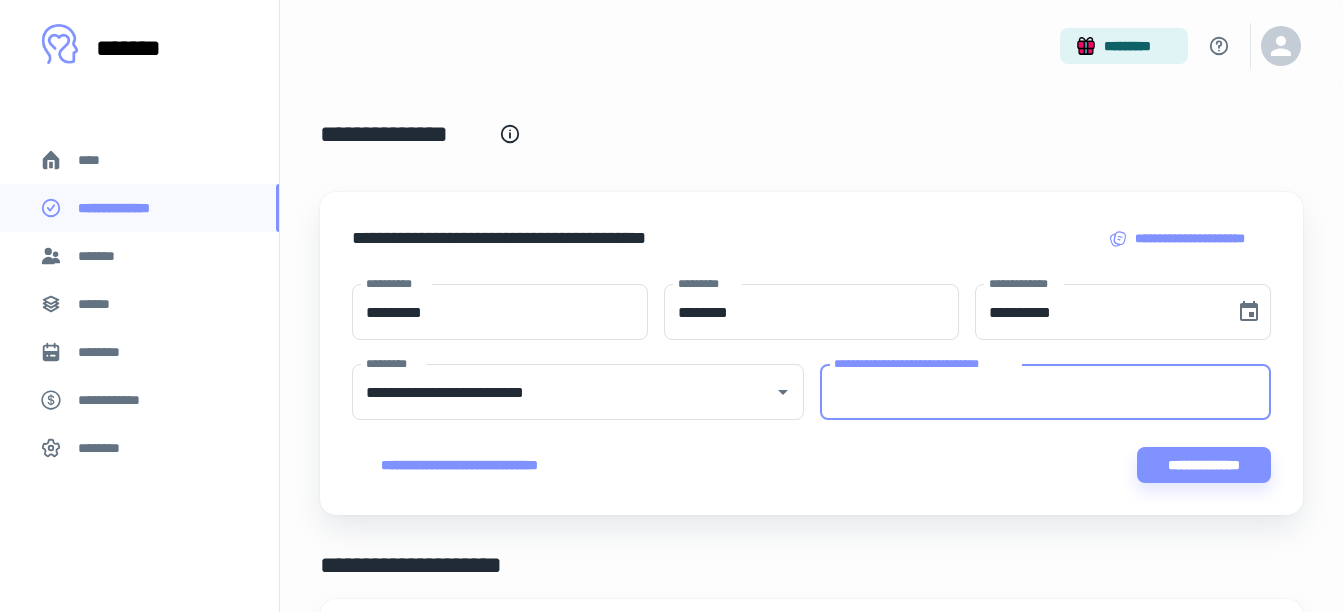 click on "**********" at bounding box center (1046, 392) 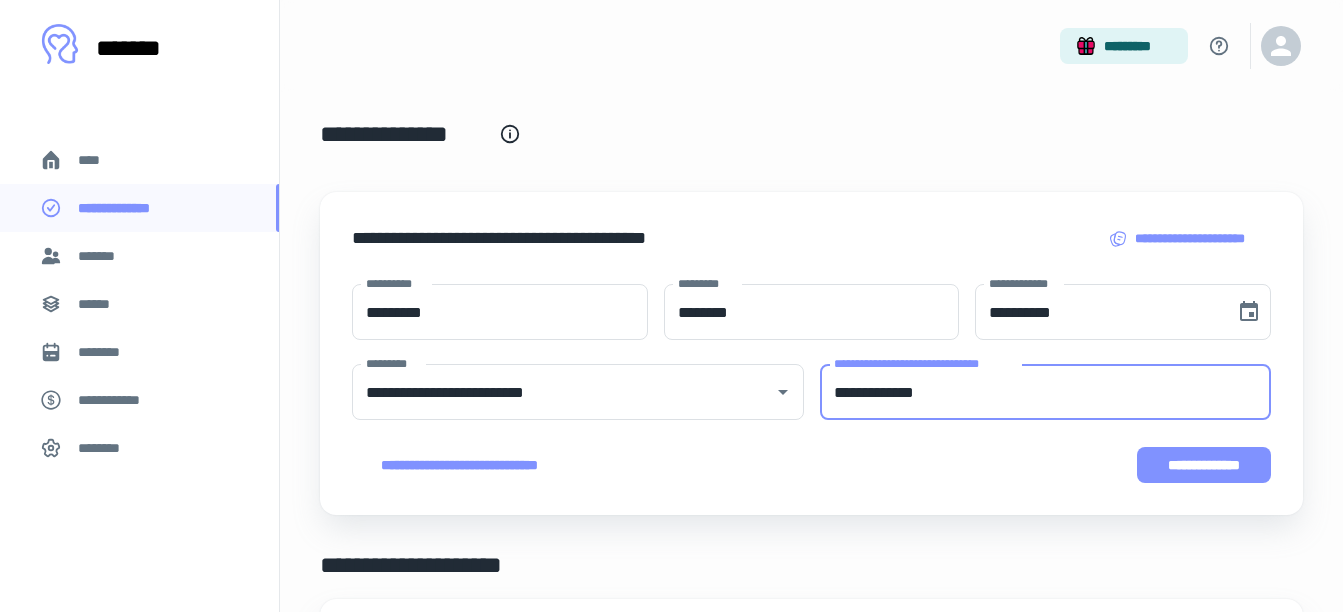 type on "**********" 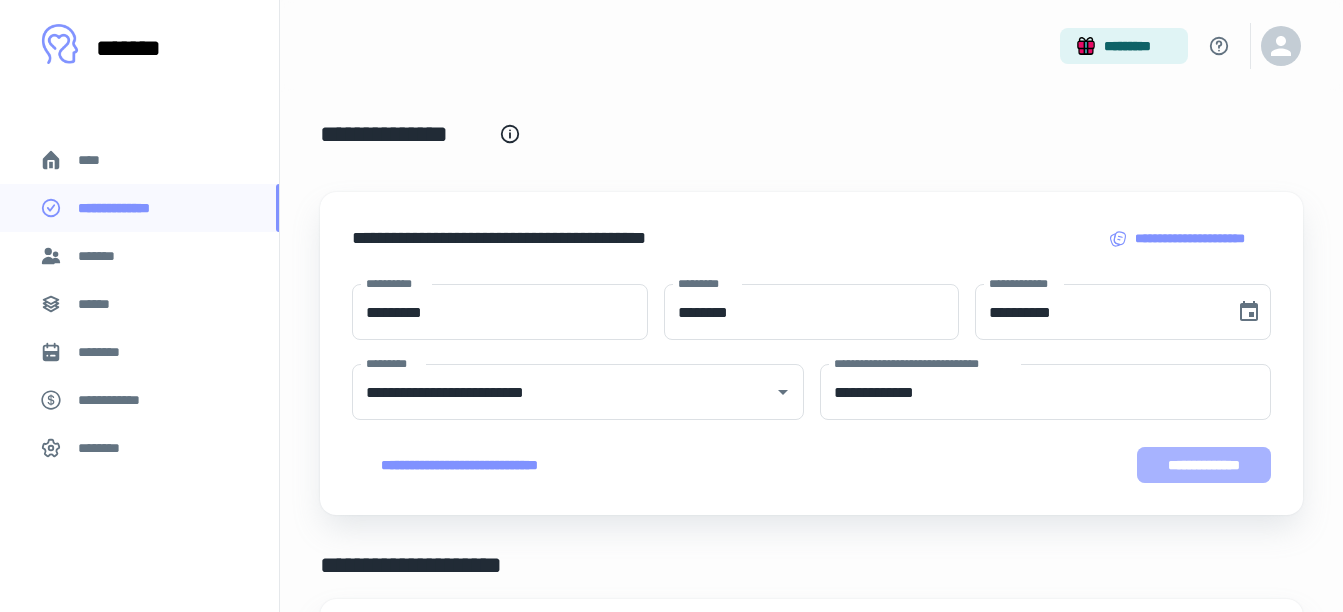 click on "**********" at bounding box center [1204, 465] 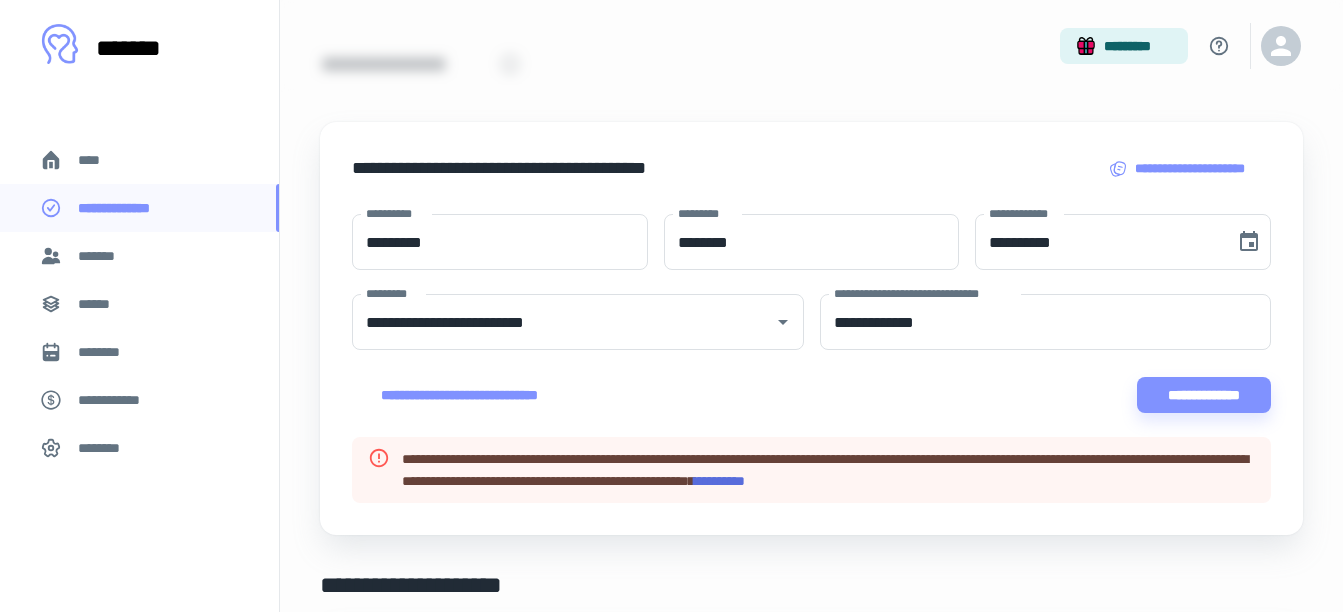 scroll, scrollTop: 100, scrollLeft: 0, axis: vertical 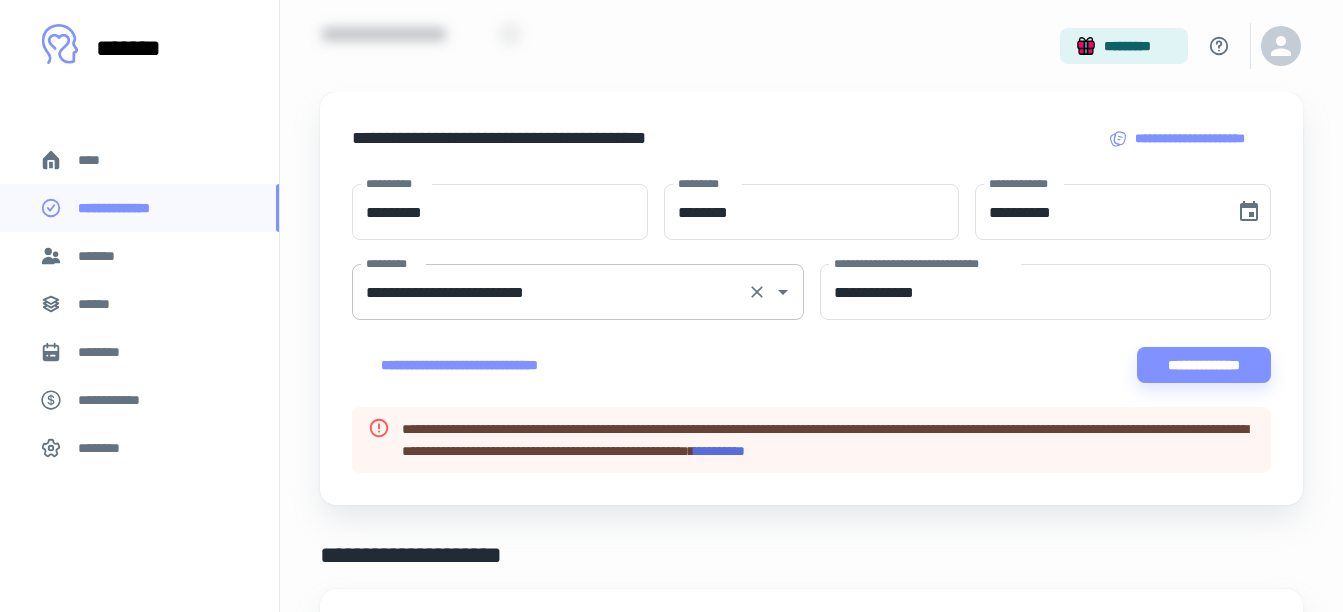 click on "**********" at bounding box center [550, 292] 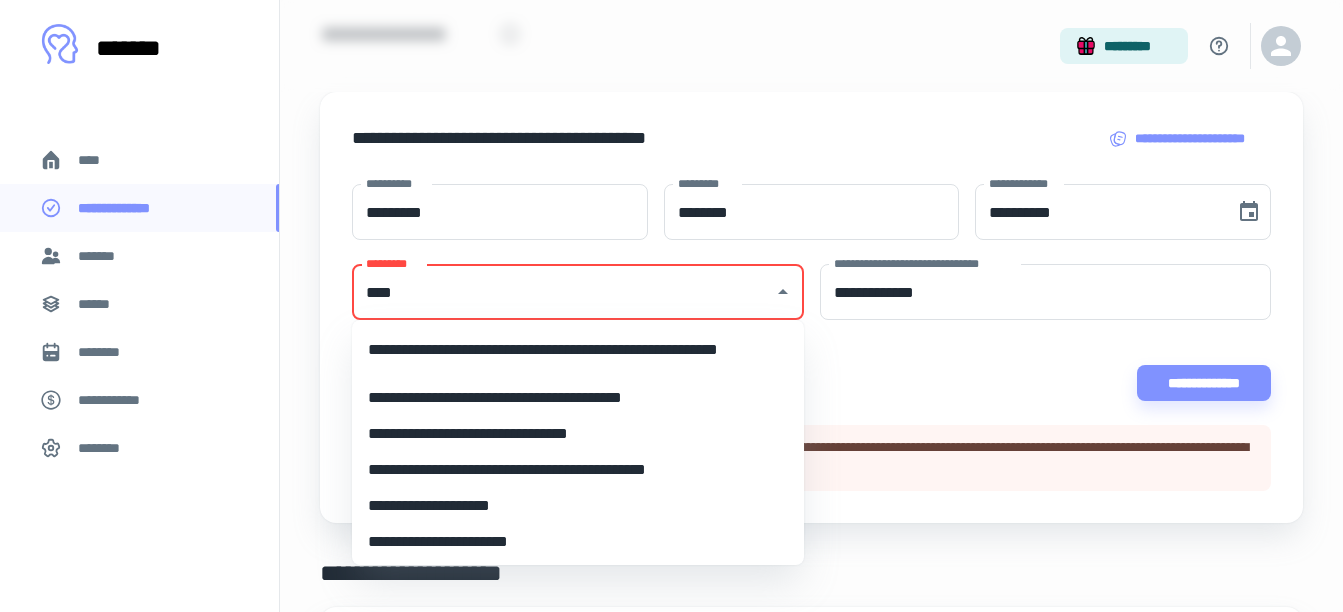 scroll, scrollTop: 0, scrollLeft: 0, axis: both 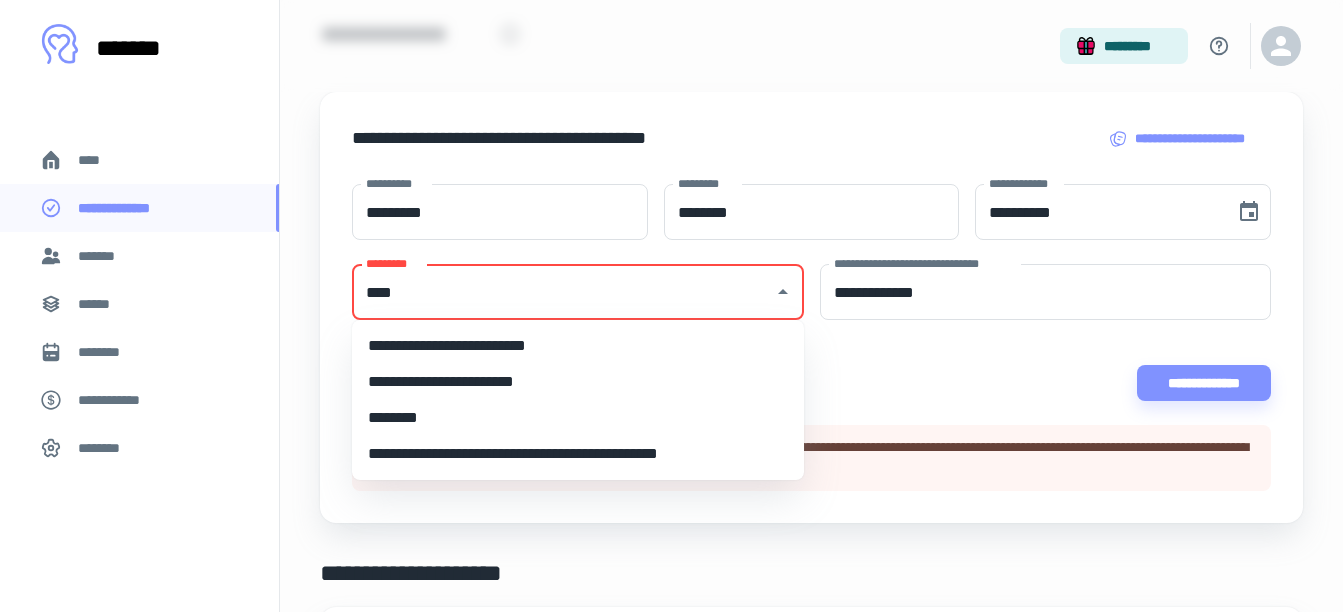 click on "**********" at bounding box center [578, 382] 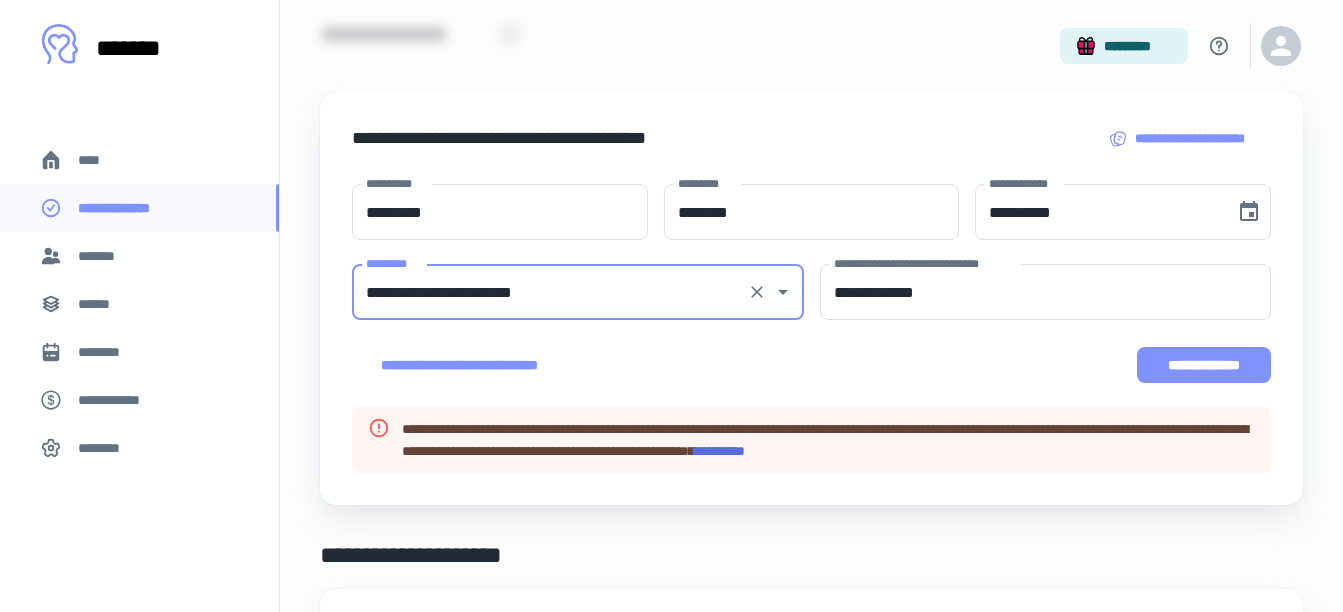 click on "**********" at bounding box center [1204, 365] 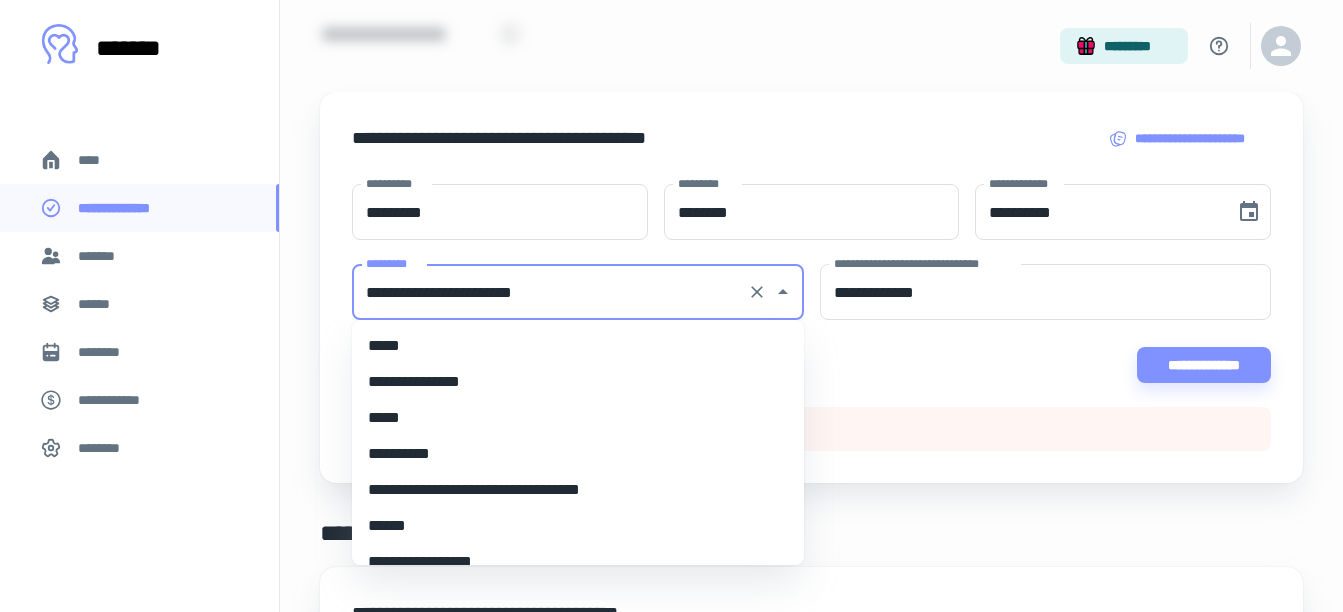 scroll, scrollTop: 6783, scrollLeft: 0, axis: vertical 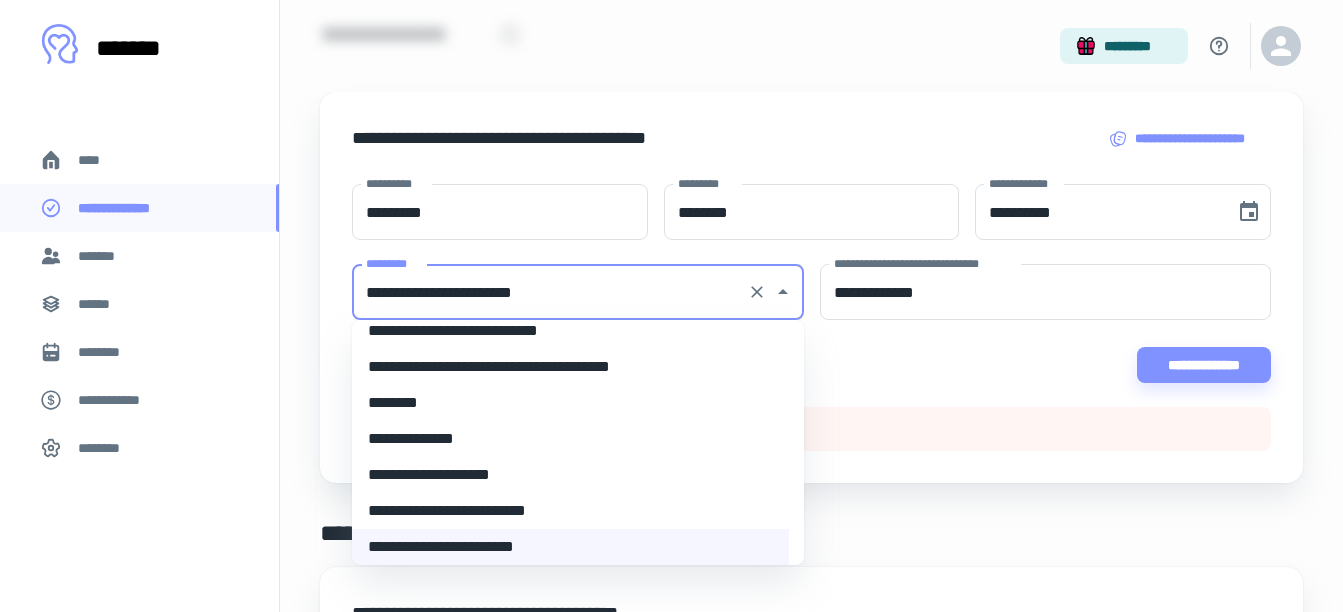 drag, startPoint x: 623, startPoint y: 301, endPoint x: 512, endPoint y: 334, distance: 115.80155 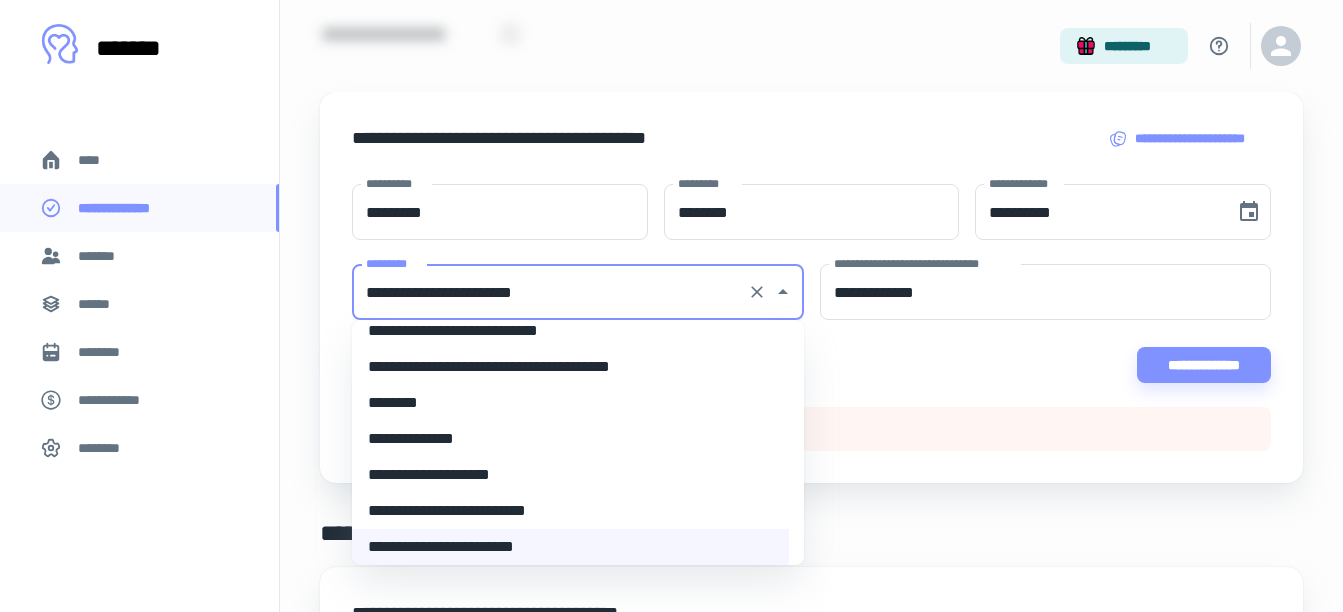 click on "**********" at bounding box center [671, 206] 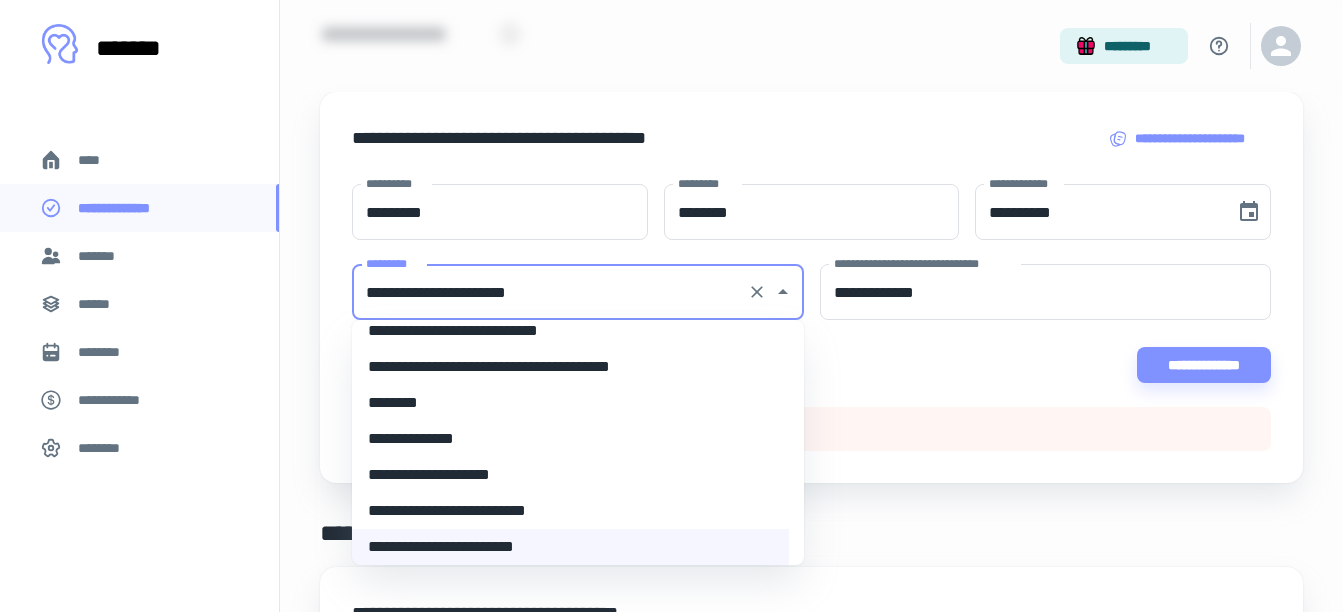 scroll, scrollTop: 0, scrollLeft: 0, axis: both 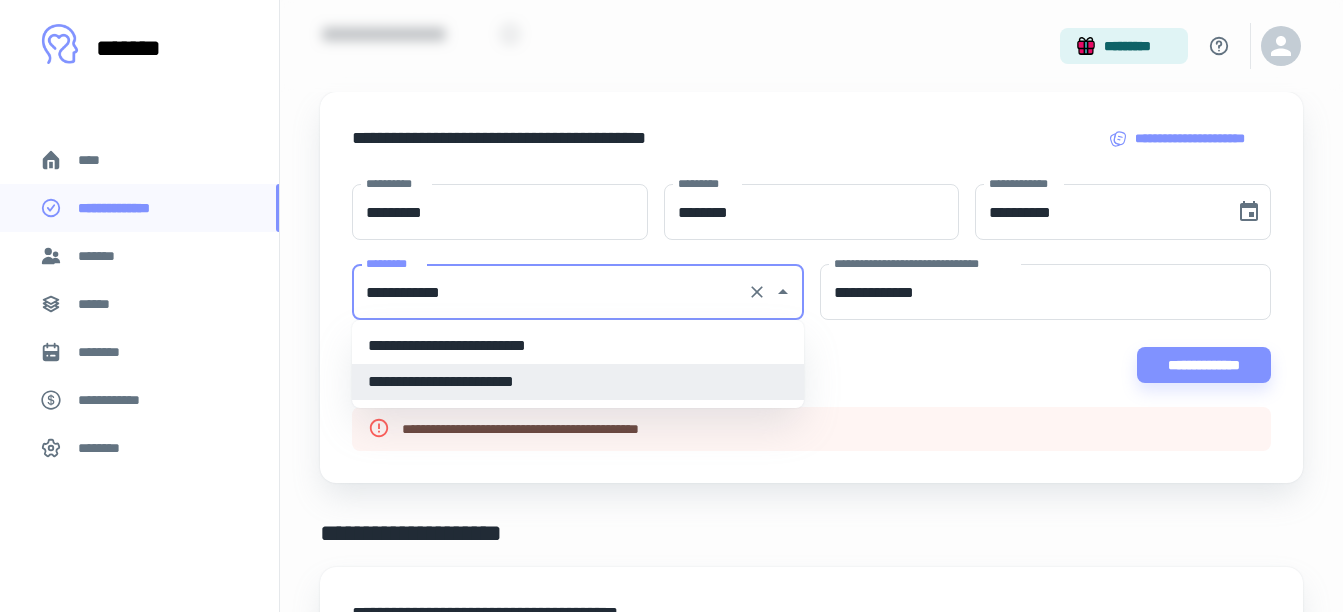 type on "**********" 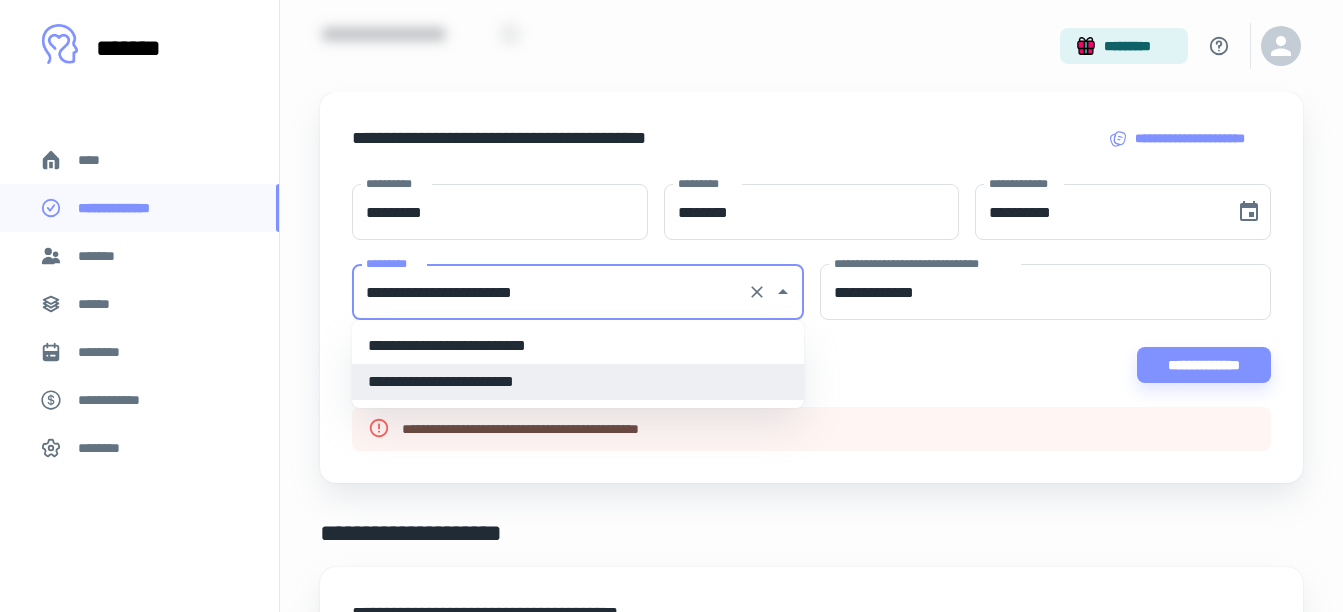click on "**********" at bounding box center [811, 762] 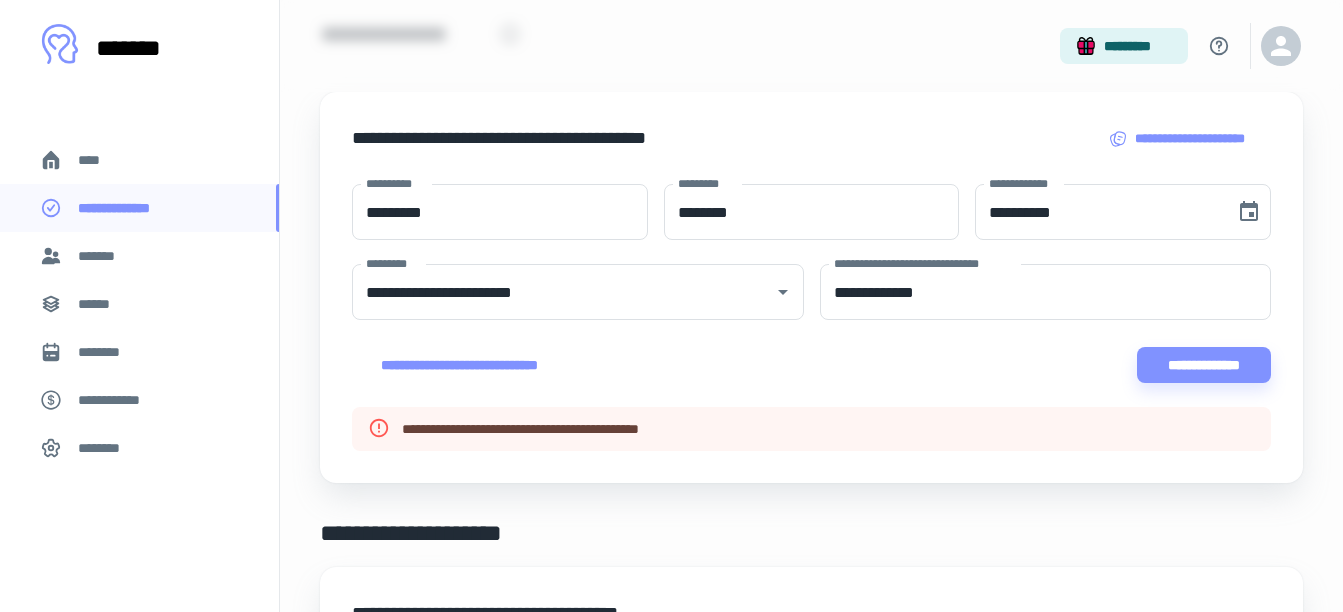 click on "**********" at bounding box center [139, 306] 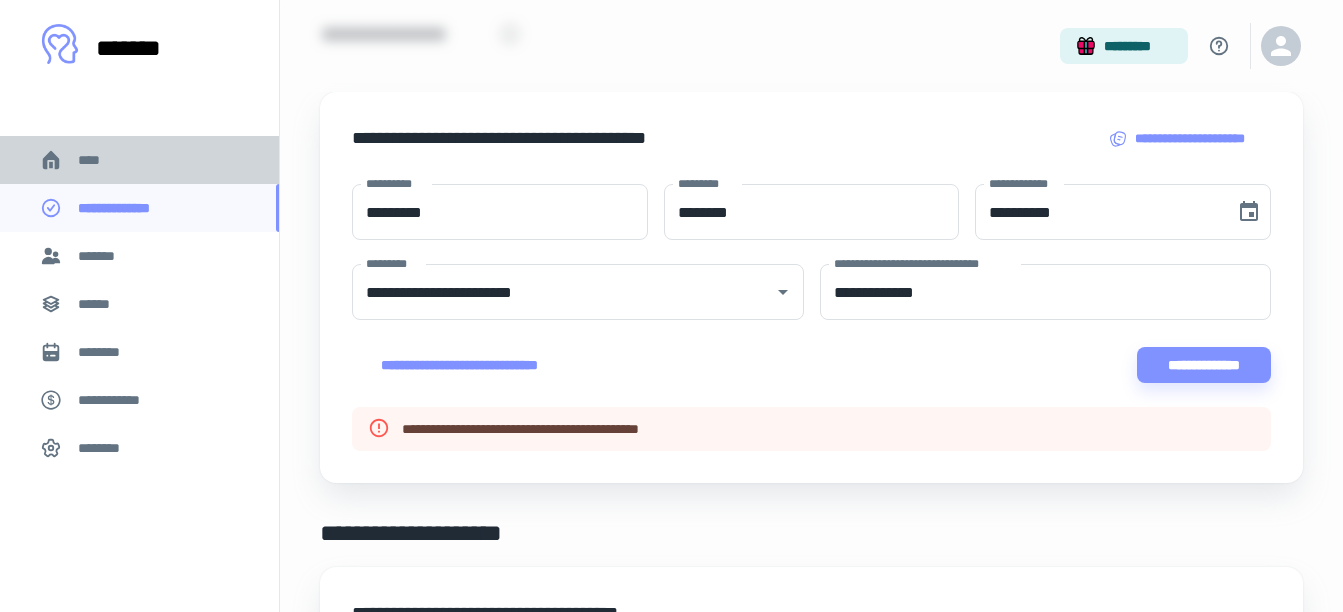 click on "****" at bounding box center (97, 160) 